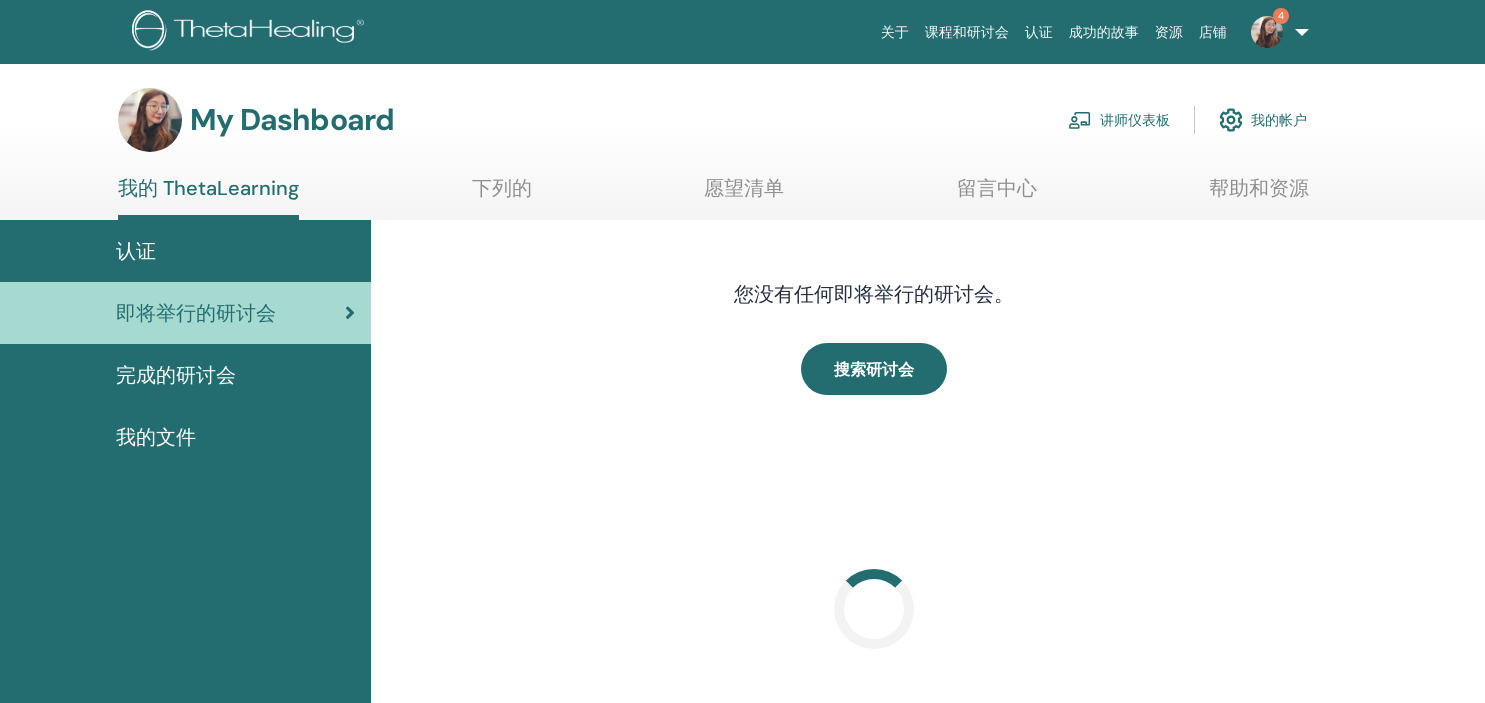 scroll, scrollTop: 0, scrollLeft: 0, axis: both 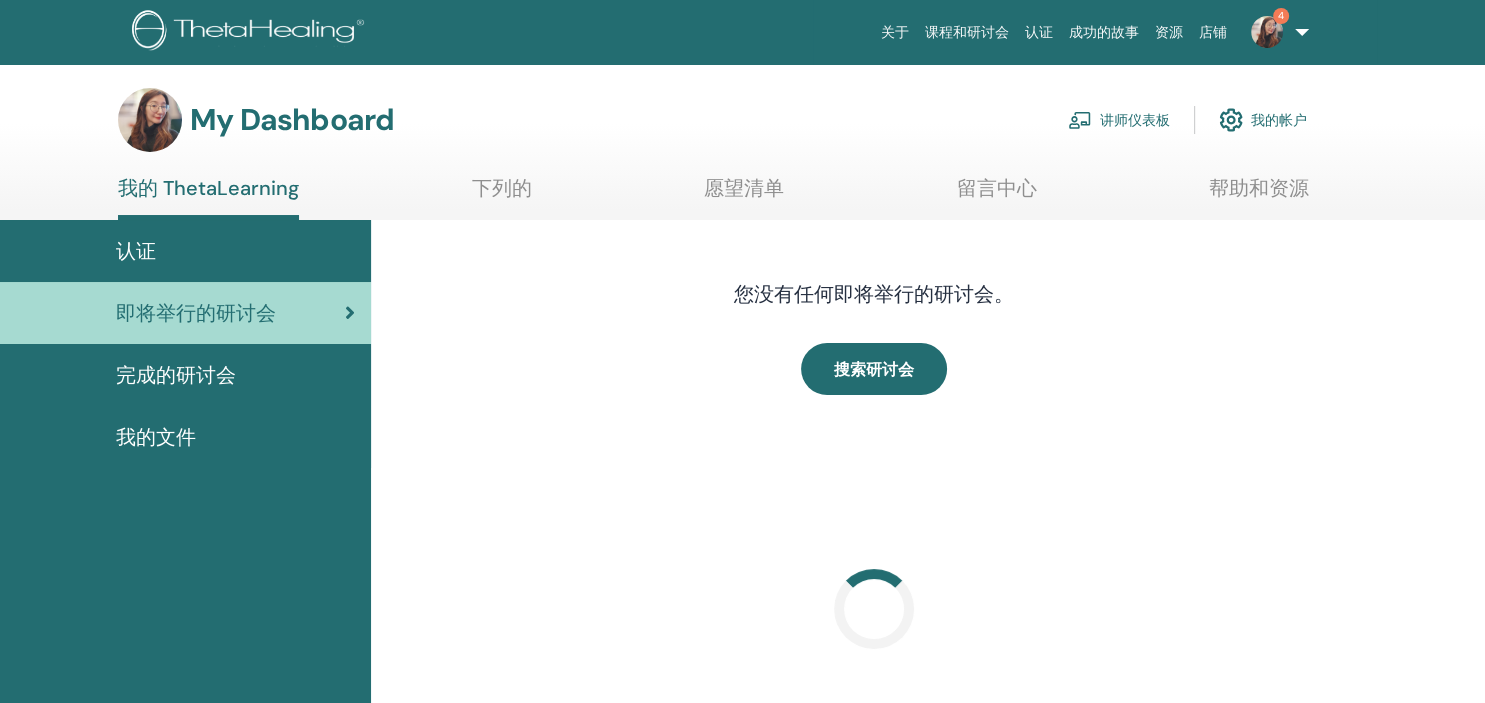 click at bounding box center (1267, 32) 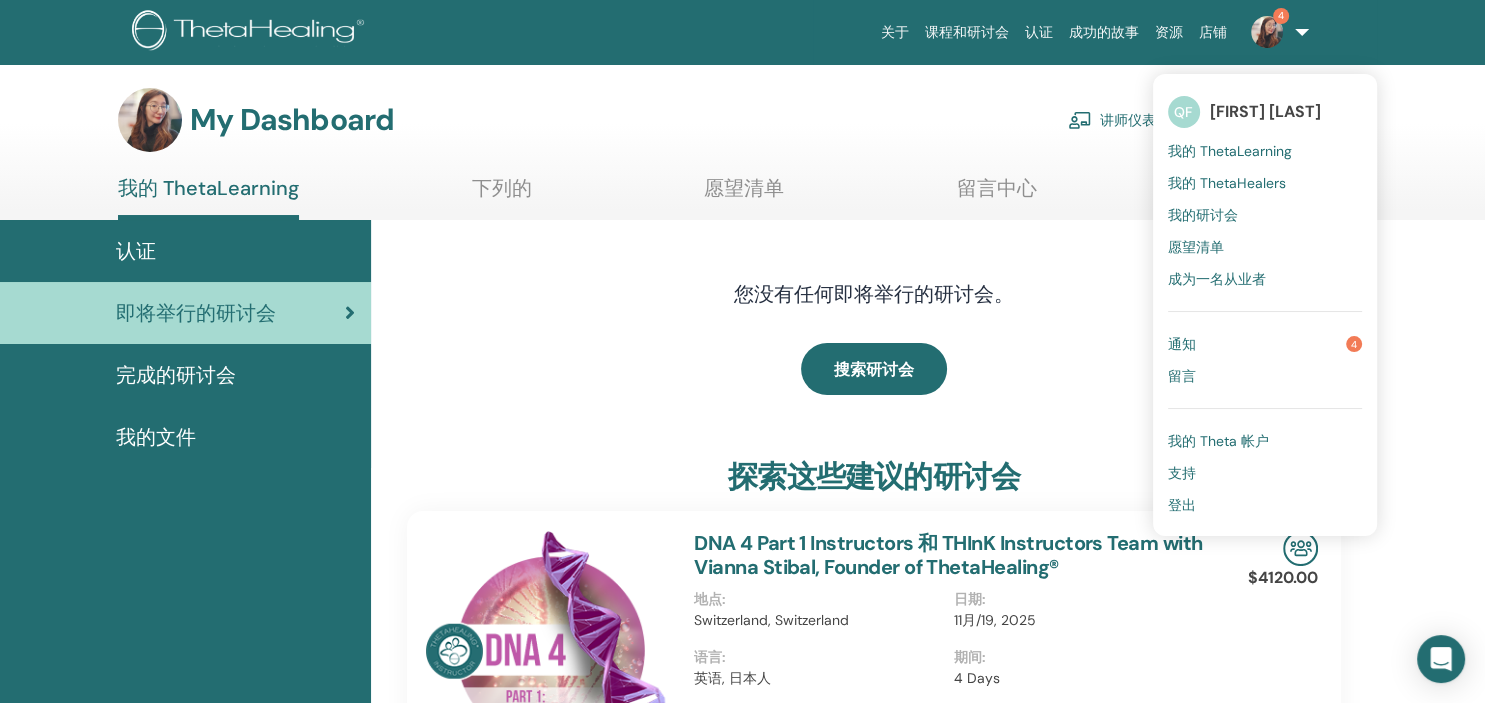 click on "我的 ThetaHealers" at bounding box center (1227, 183) 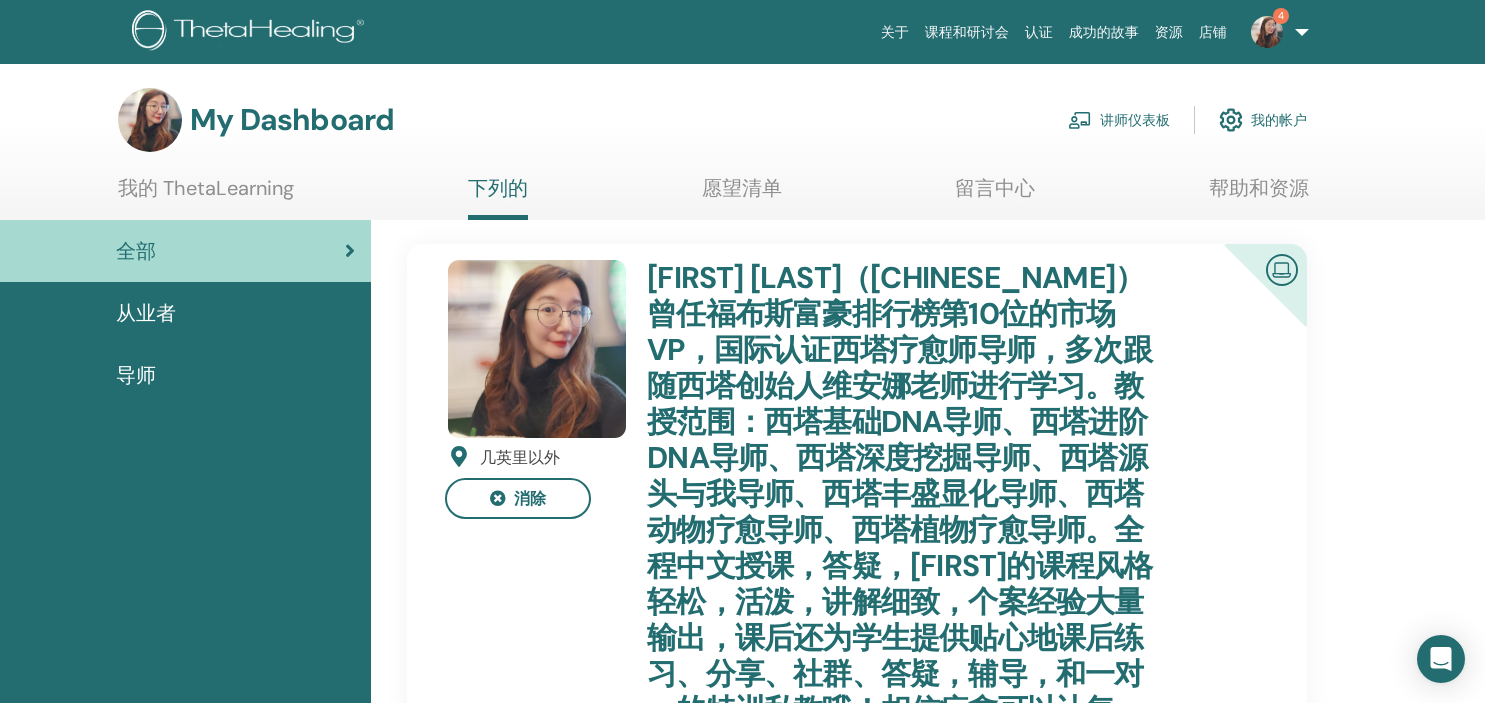 scroll, scrollTop: 0, scrollLeft: 0, axis: both 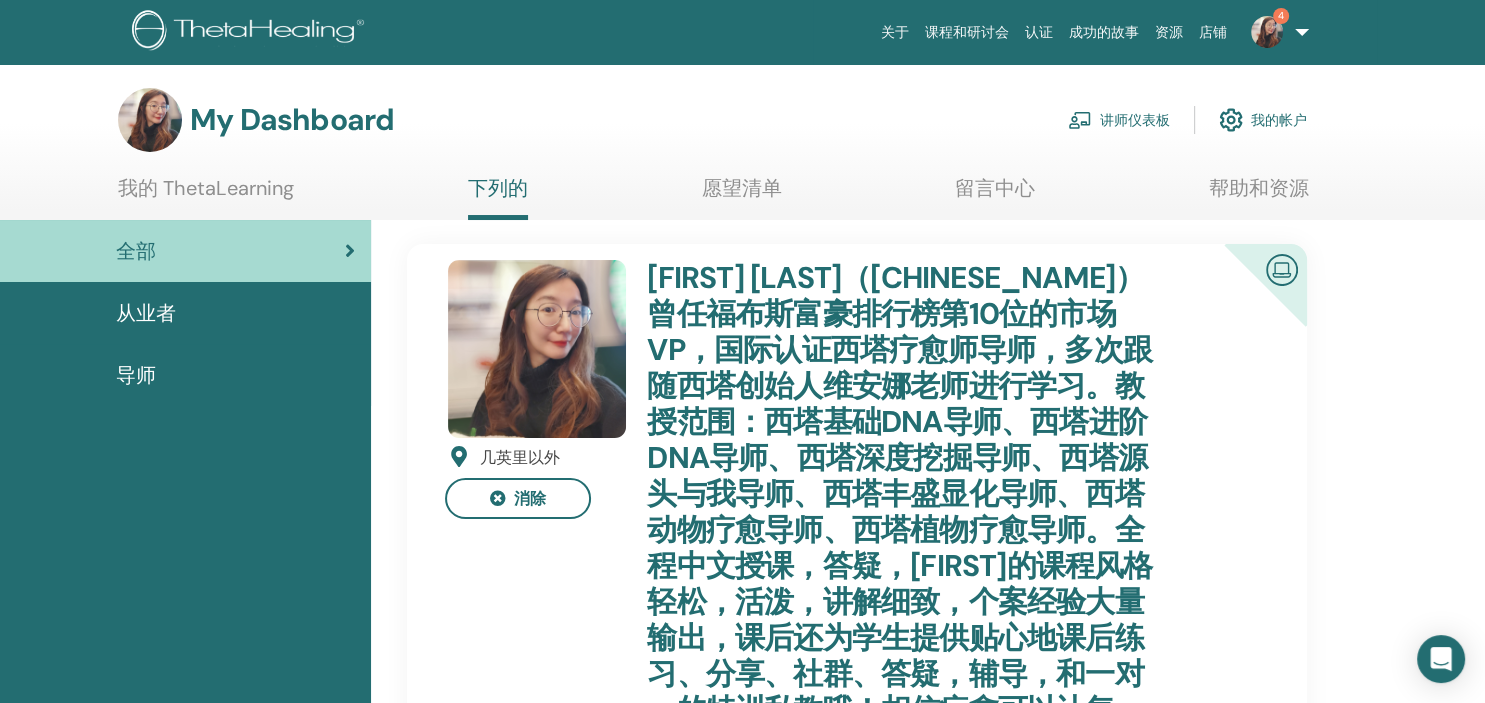 click on "讲师仪表板" at bounding box center (1119, 120) 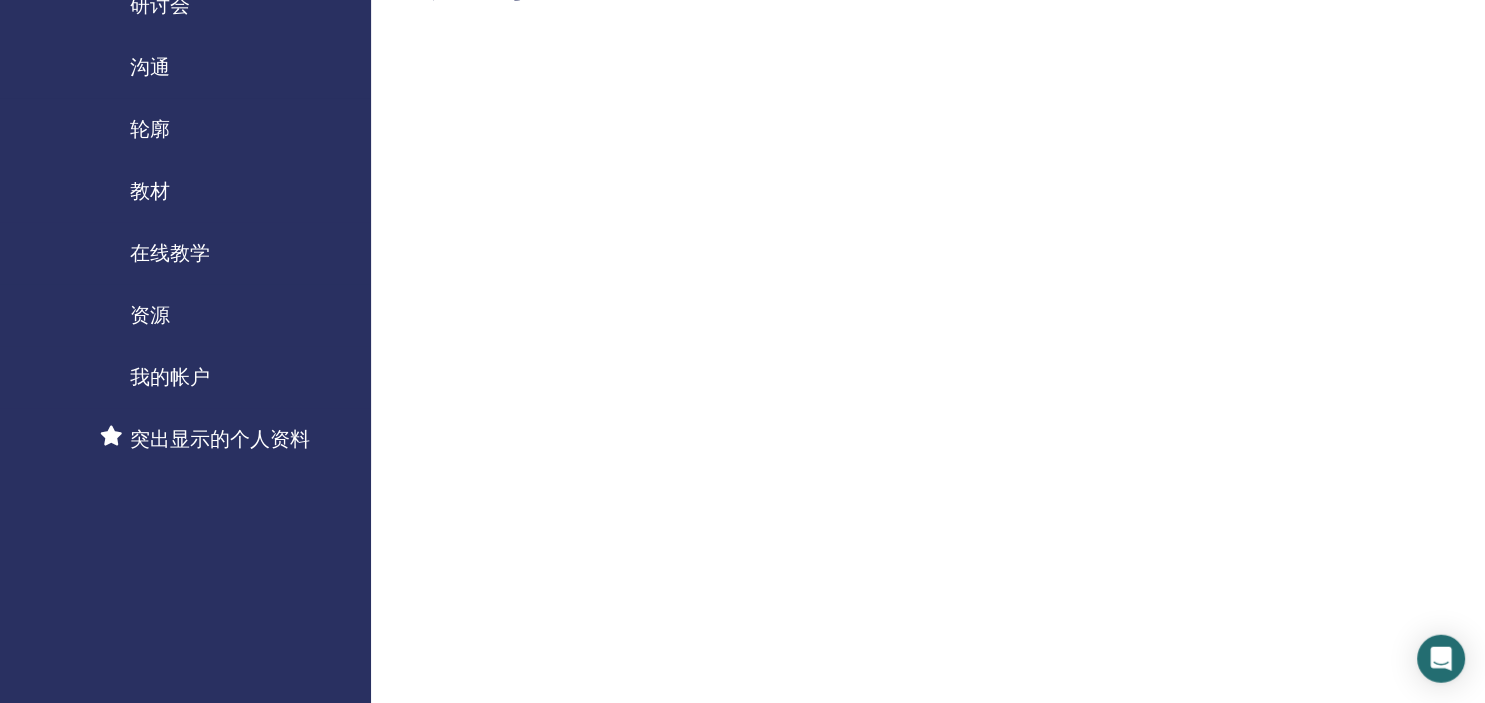 scroll, scrollTop: 0, scrollLeft: 0, axis: both 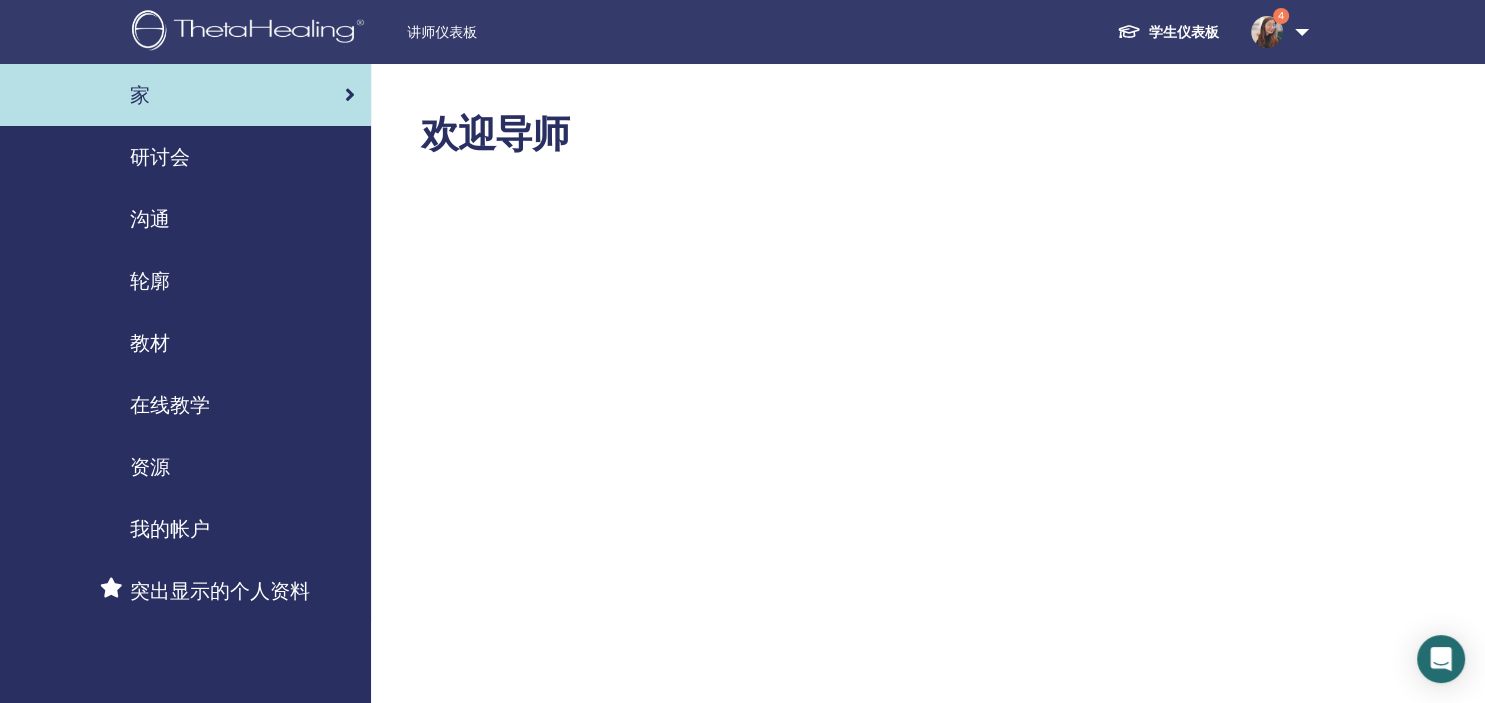 click on "研讨会" at bounding box center [160, 157] 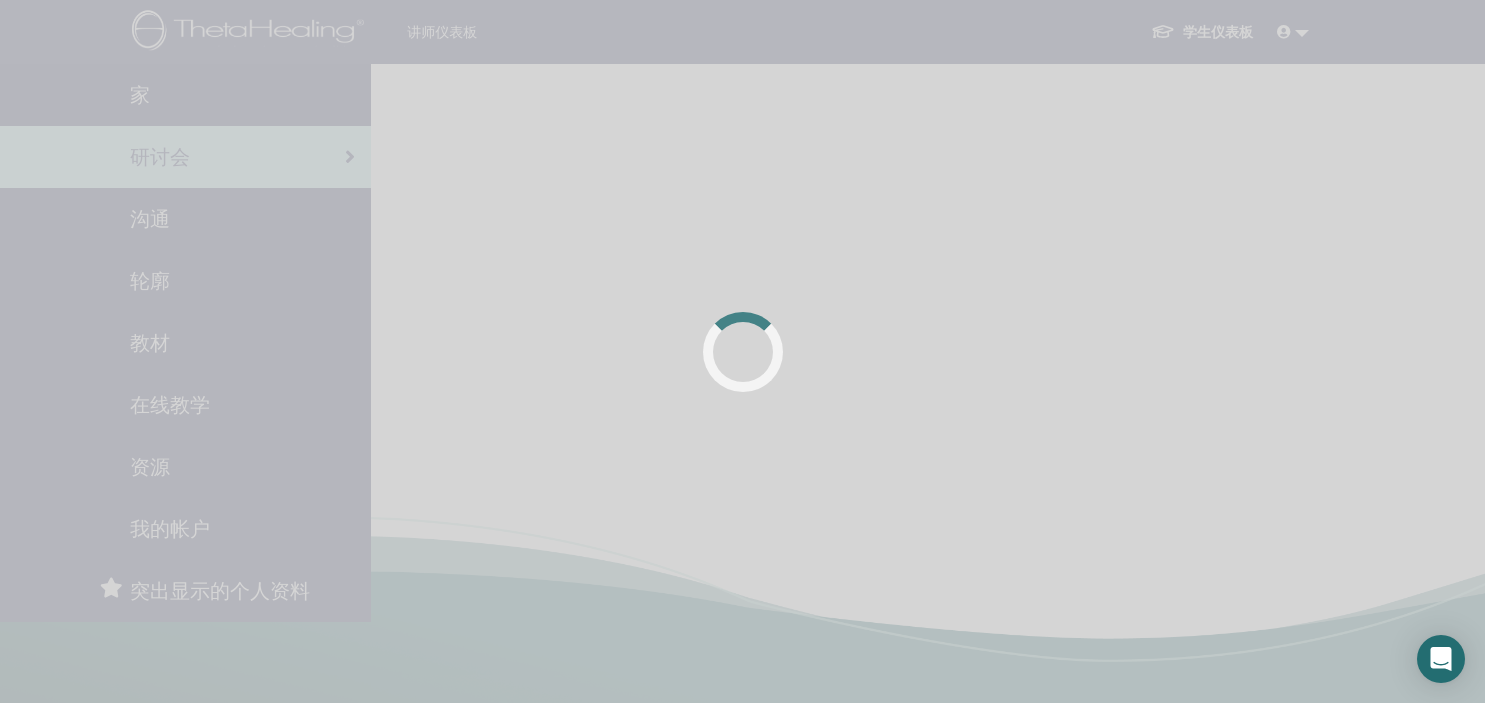 scroll, scrollTop: 0, scrollLeft: 0, axis: both 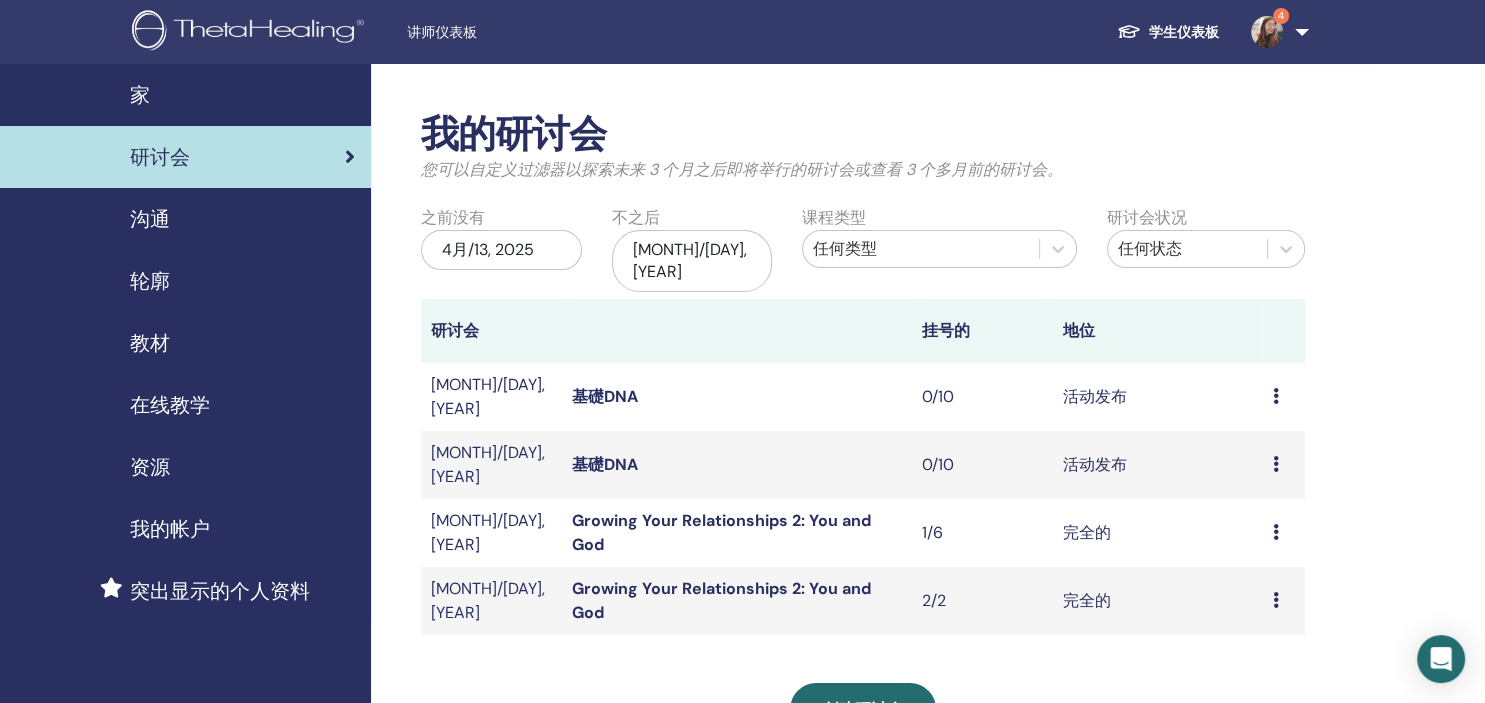 click on "预习 编辑 与会者 取消" at bounding box center [1284, 465] 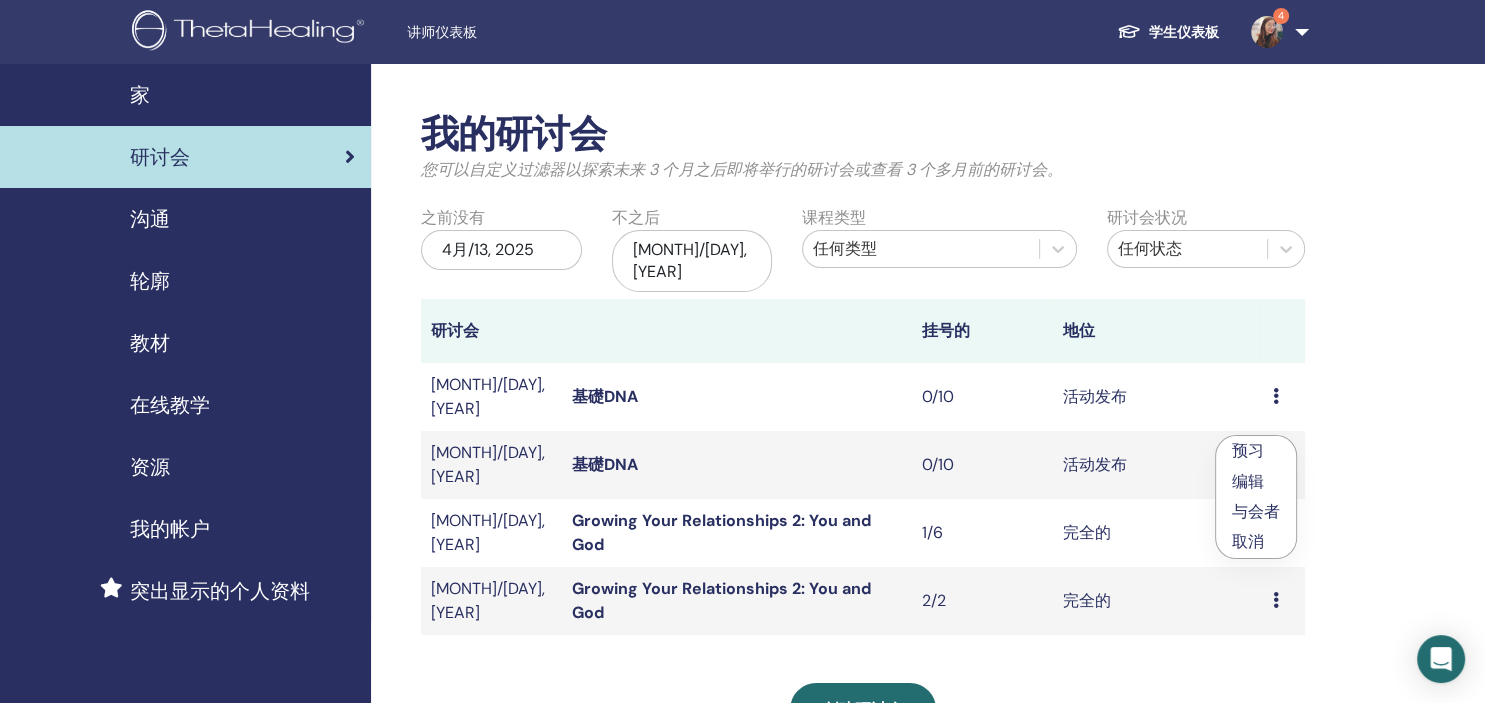 click on "基礎DNA" at bounding box center (605, 464) 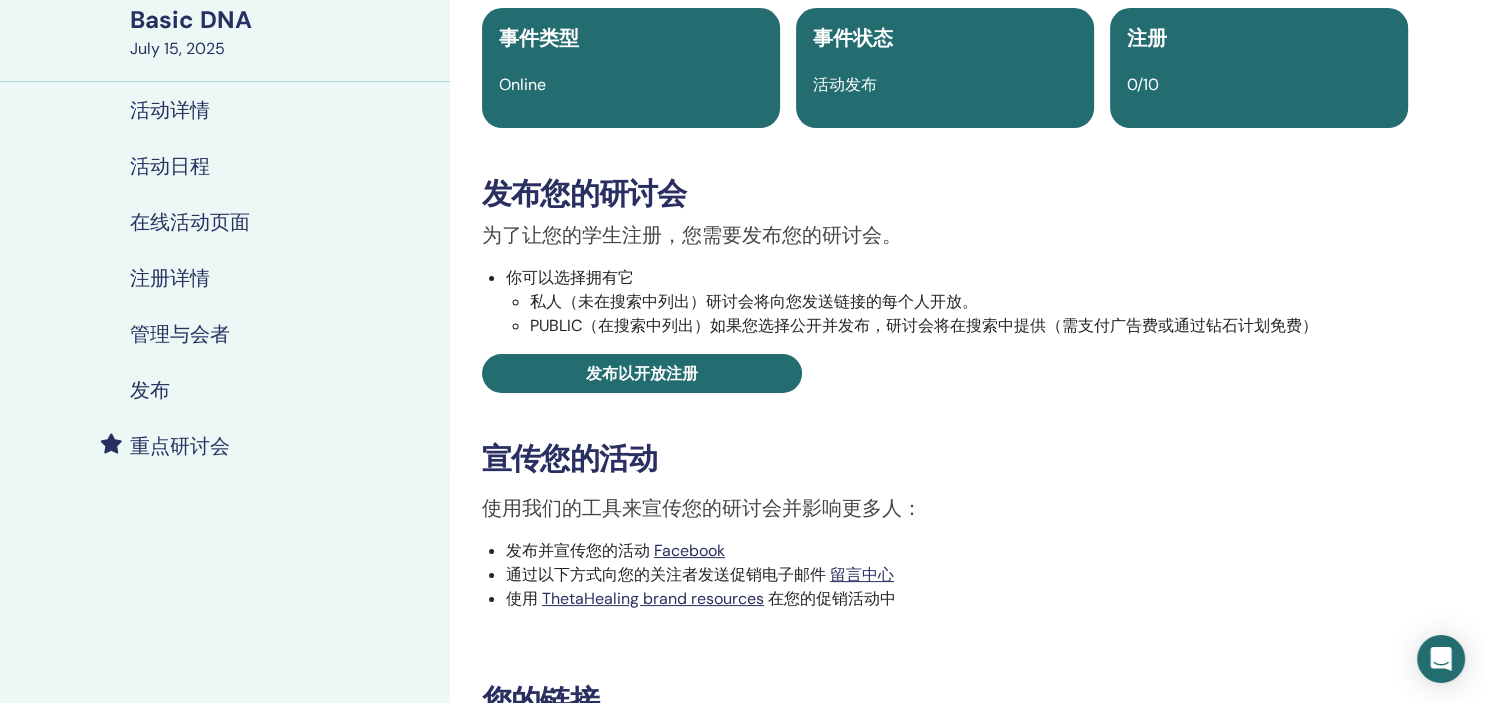 scroll, scrollTop: 374, scrollLeft: 0, axis: vertical 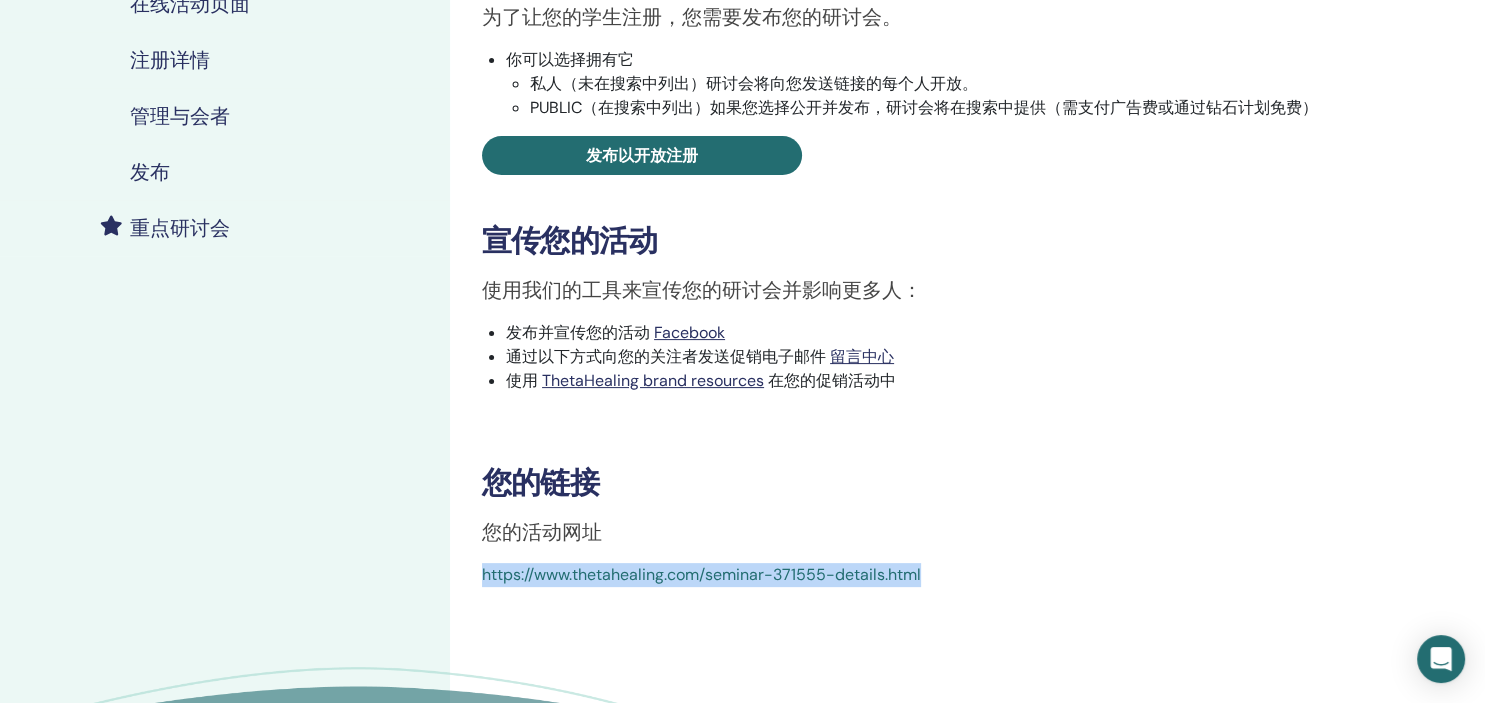 drag, startPoint x: 957, startPoint y: 586, endPoint x: 478, endPoint y: 599, distance: 479.1764 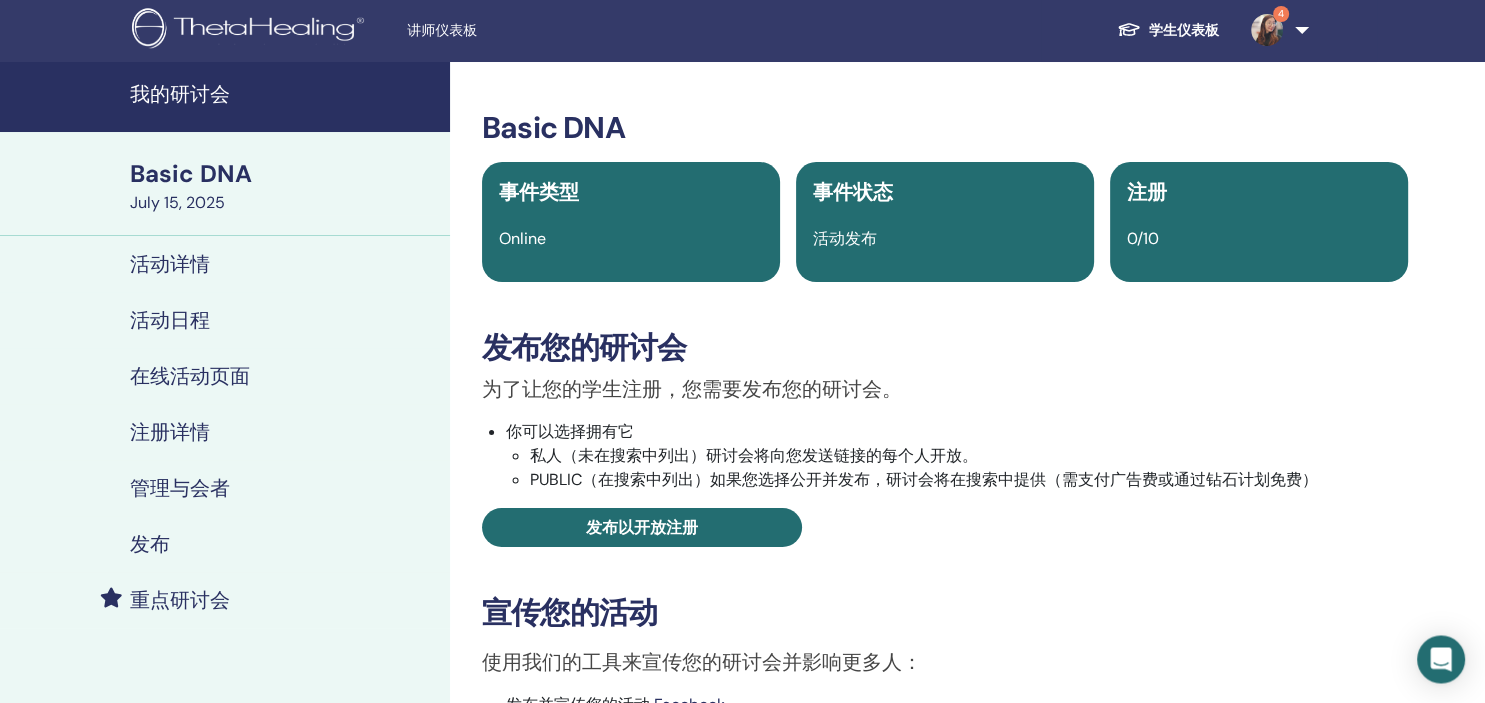 scroll, scrollTop: 0, scrollLeft: 0, axis: both 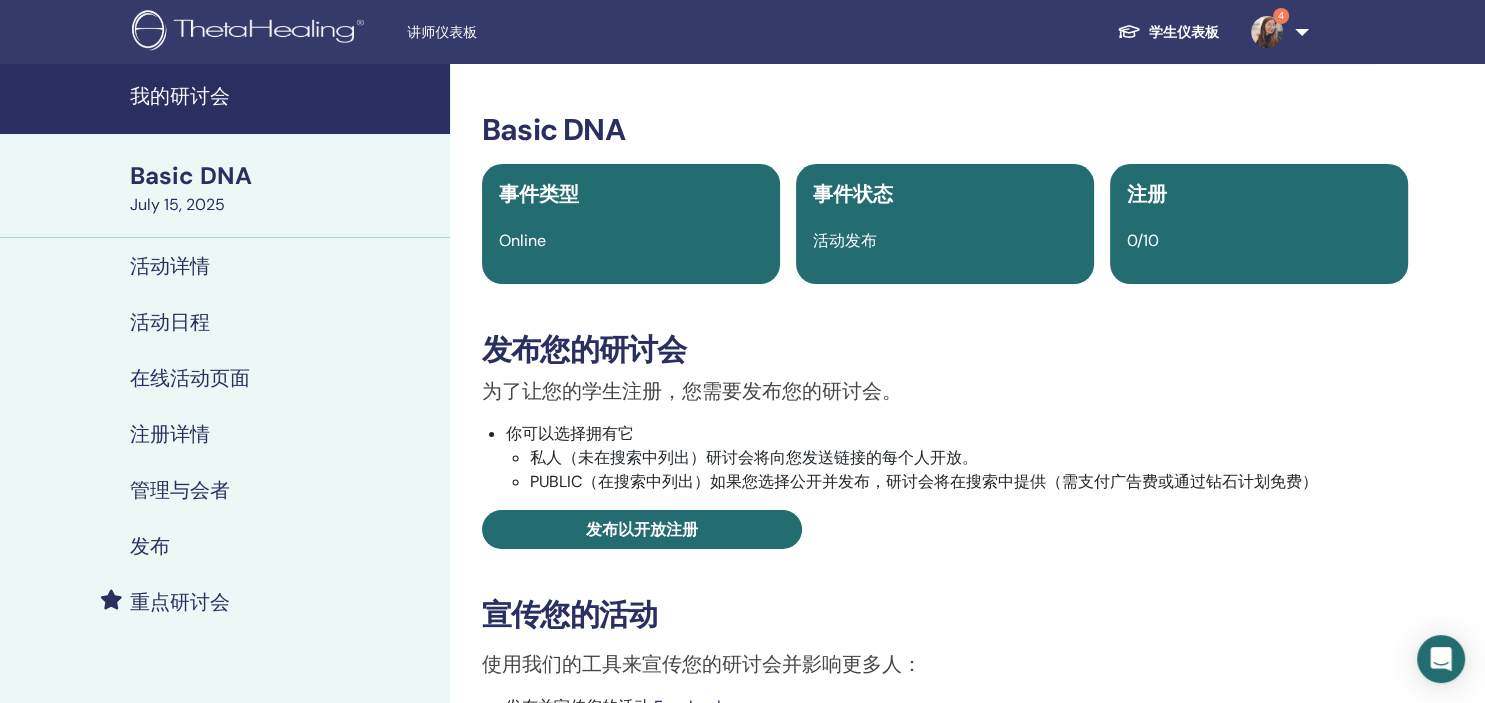 click at bounding box center [1267, 32] 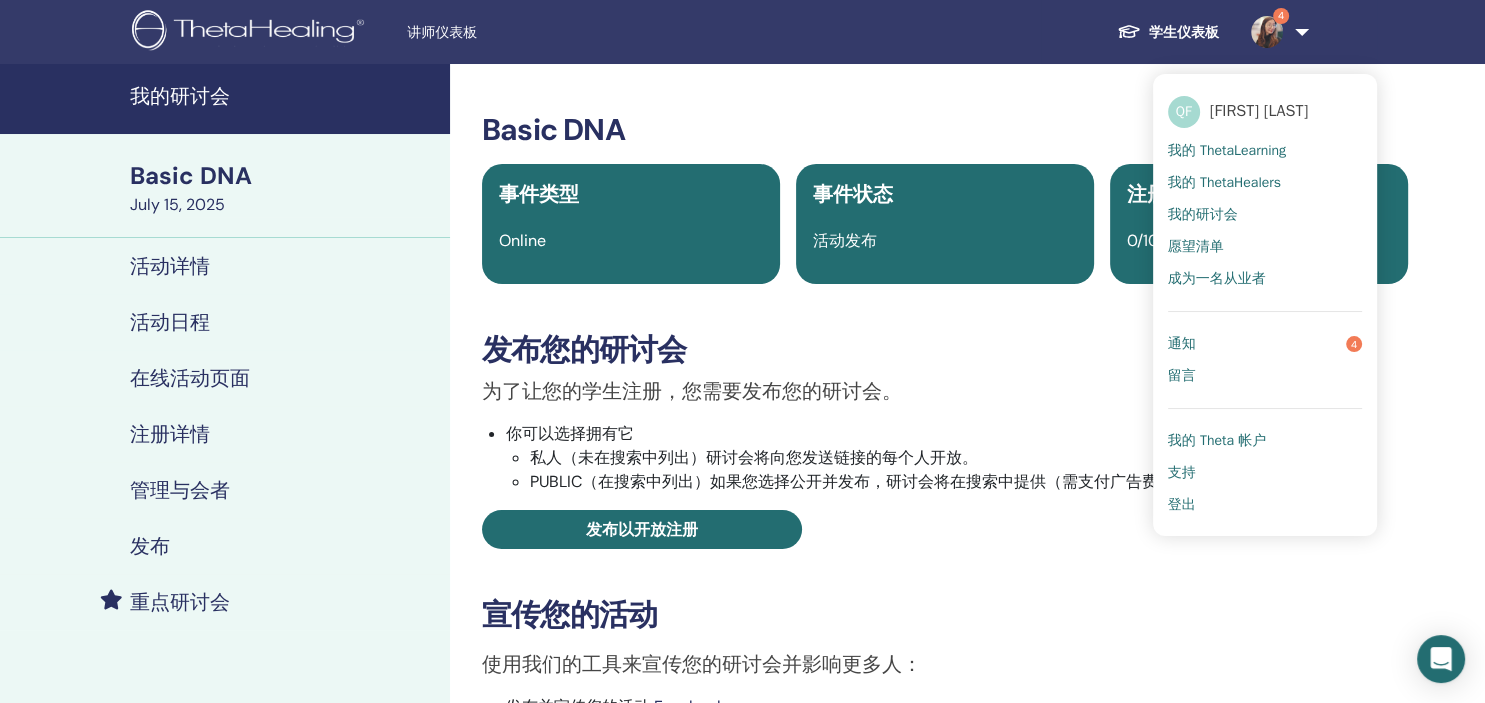 click on "登出" at bounding box center [1265, 505] 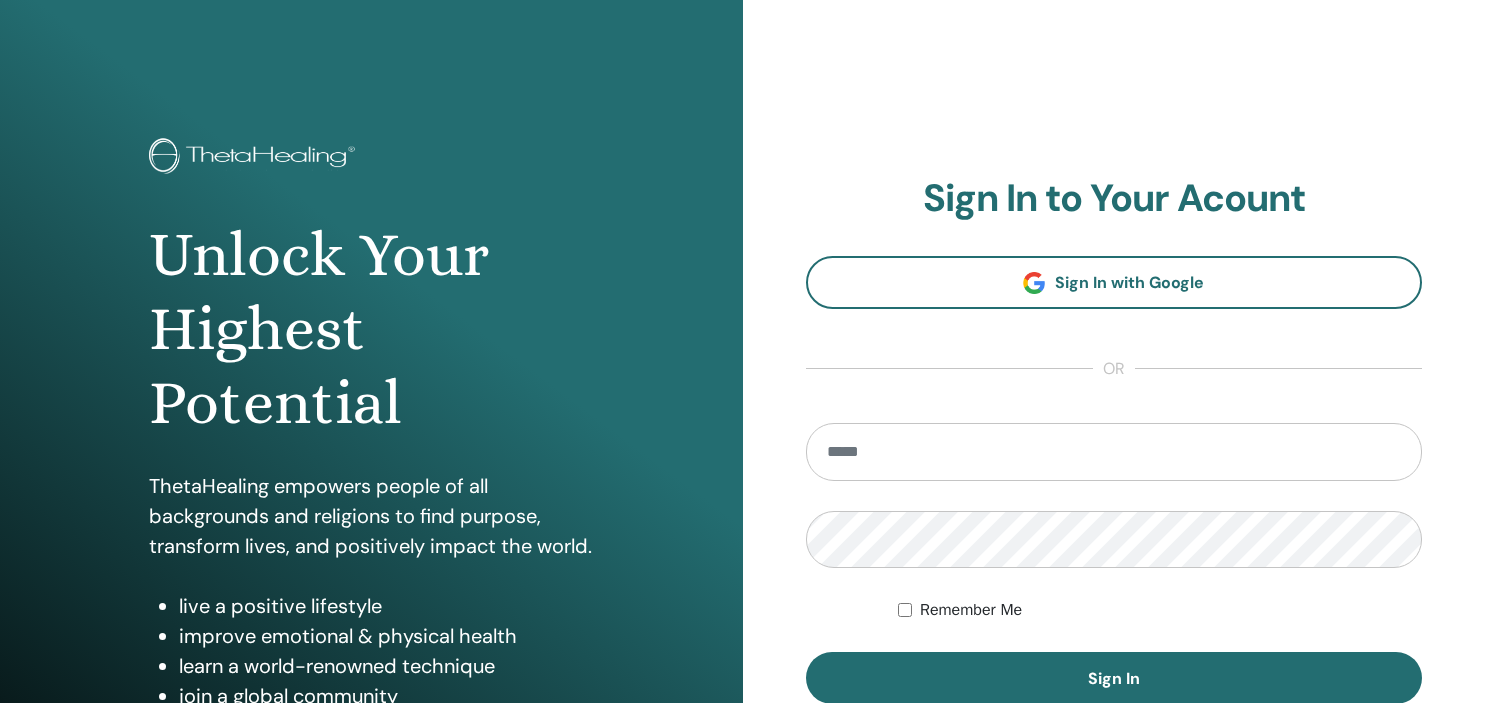 scroll, scrollTop: 0, scrollLeft: 0, axis: both 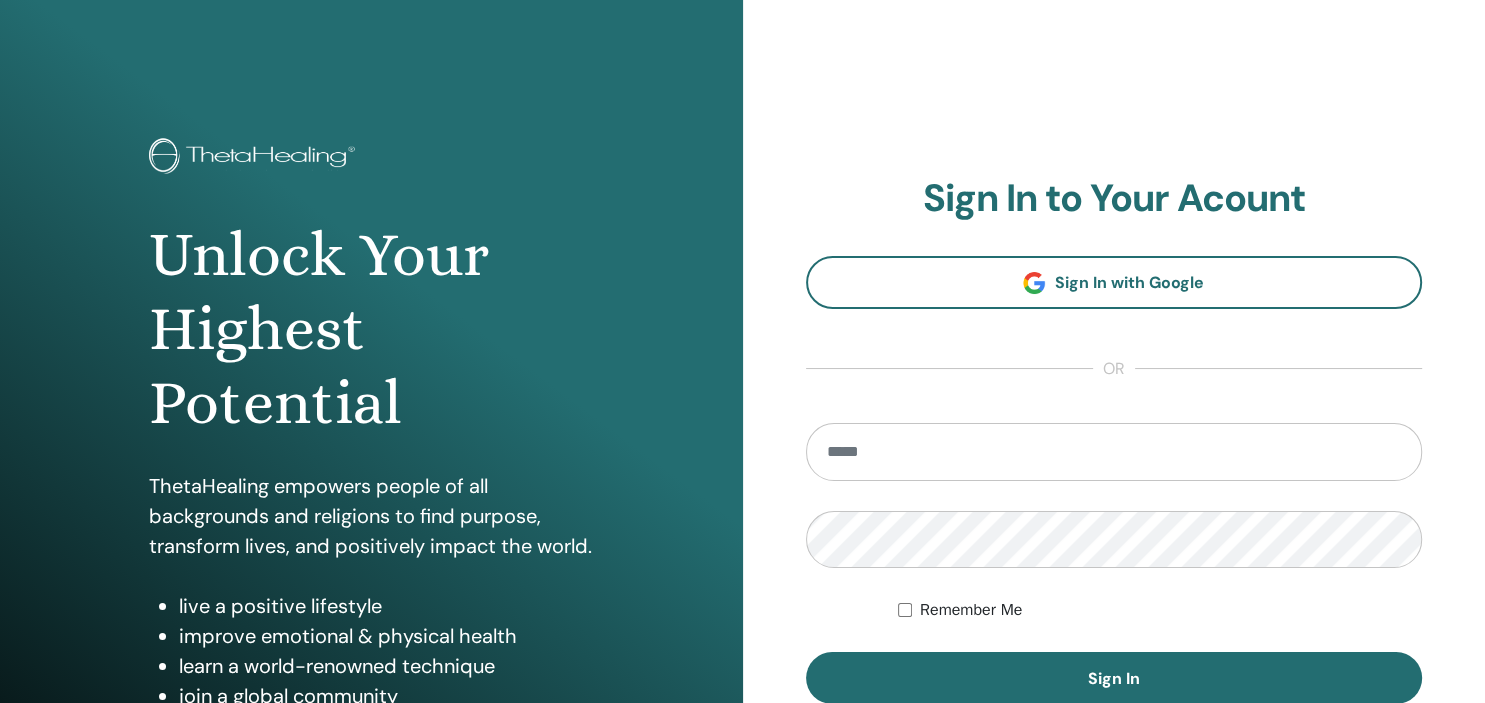 click on "**********" at bounding box center (1114, 480) 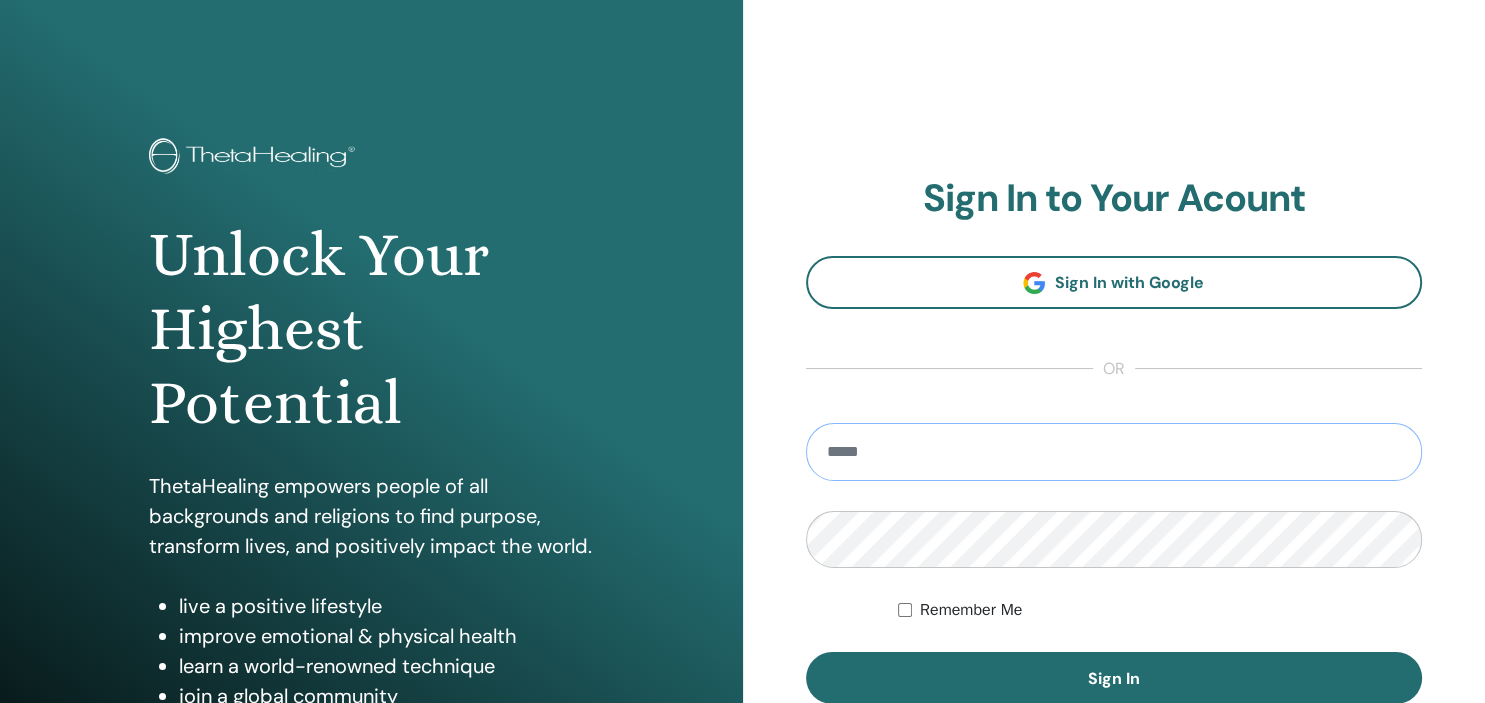 click at bounding box center (1114, 452) 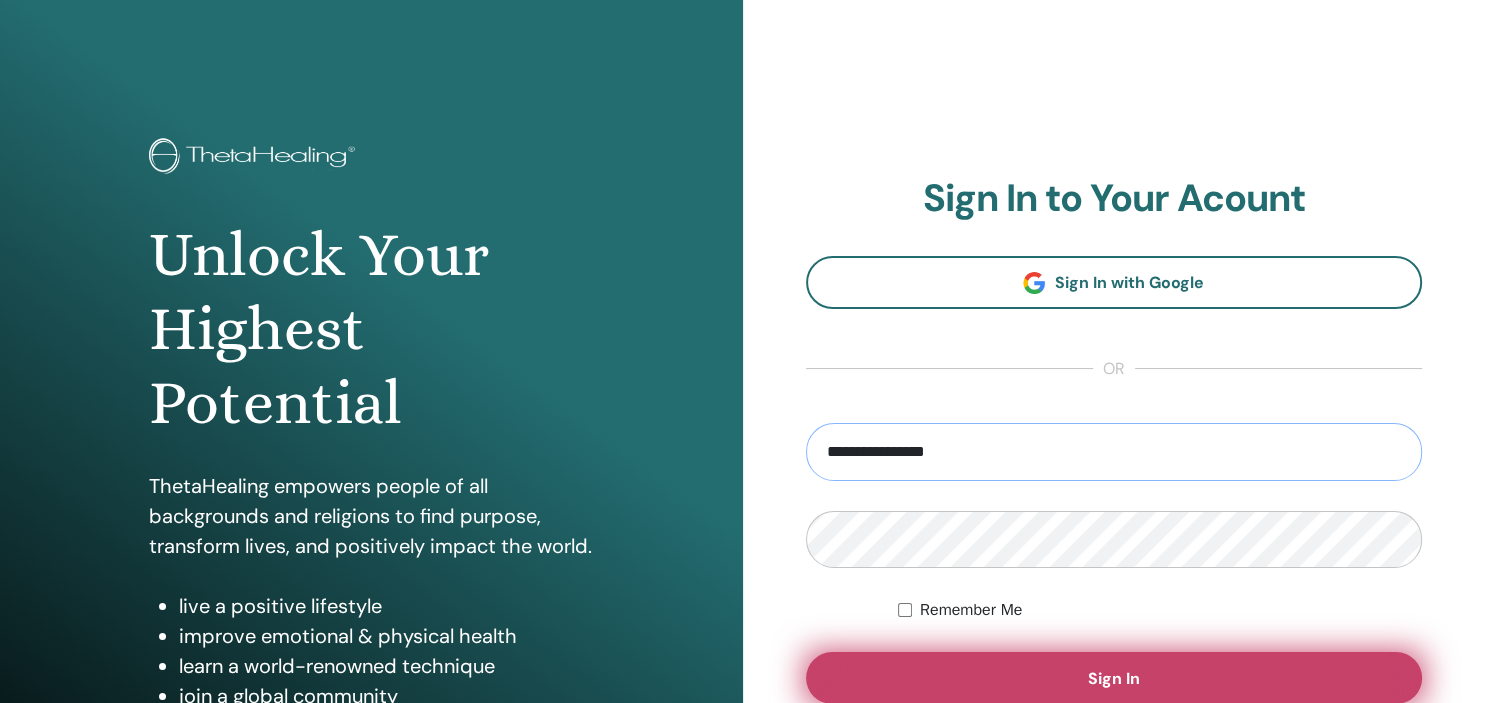 type on "**********" 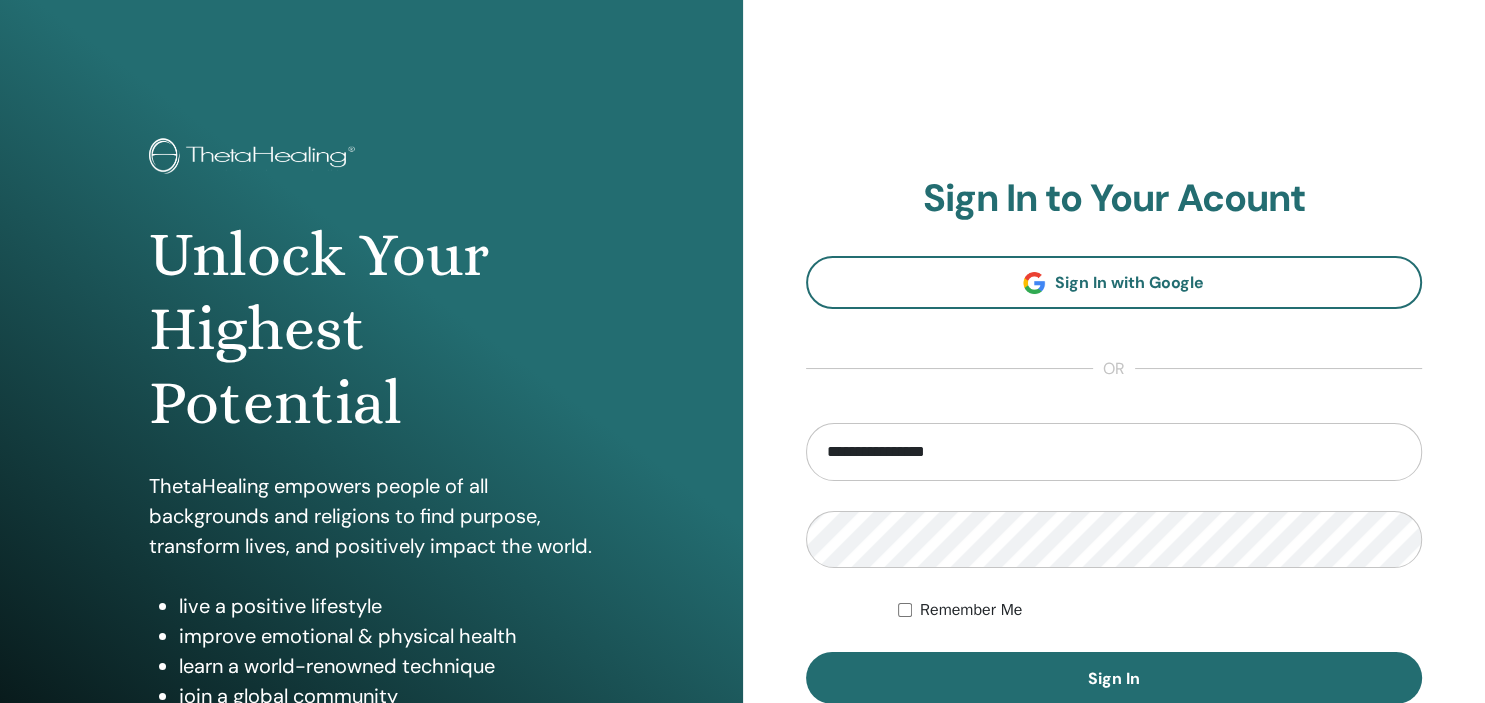 click on "**********" at bounding box center (1114, 440) 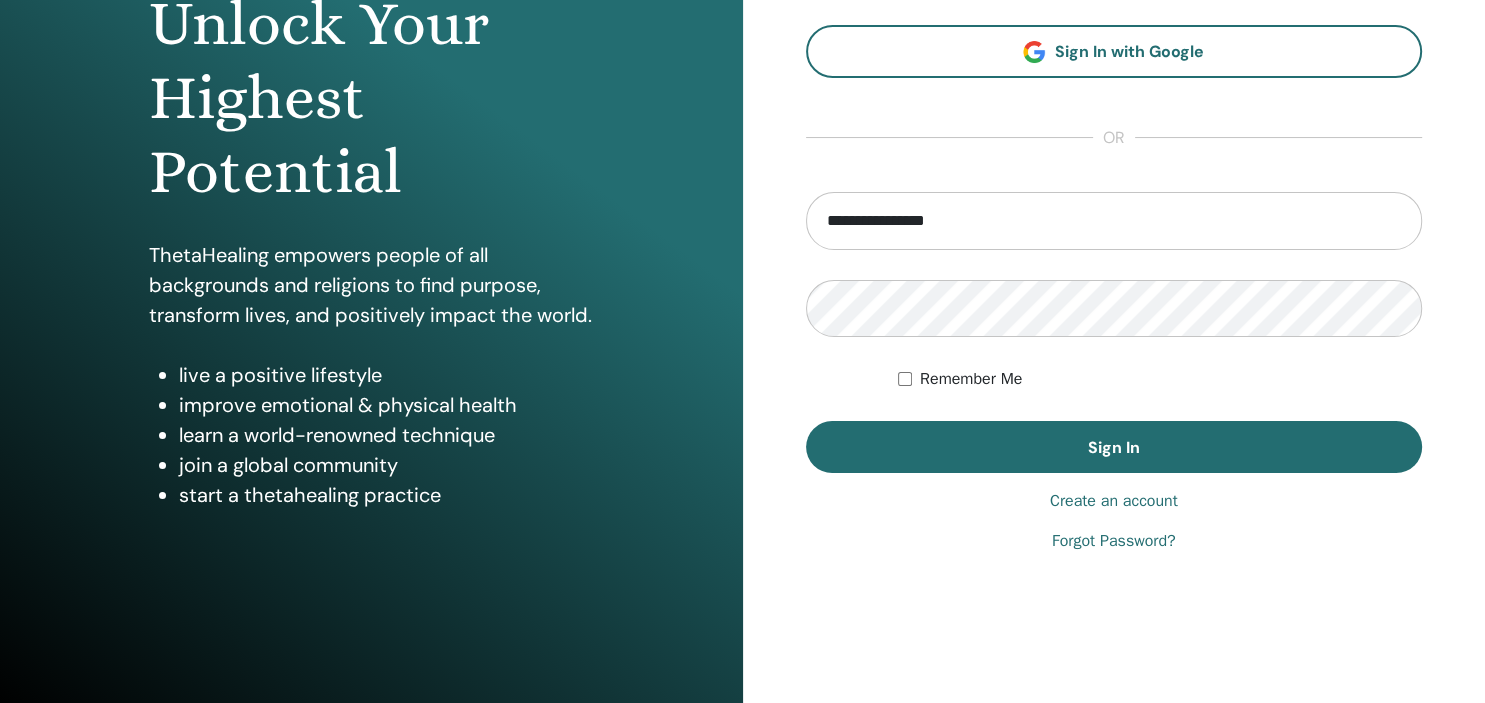 scroll, scrollTop: 249, scrollLeft: 0, axis: vertical 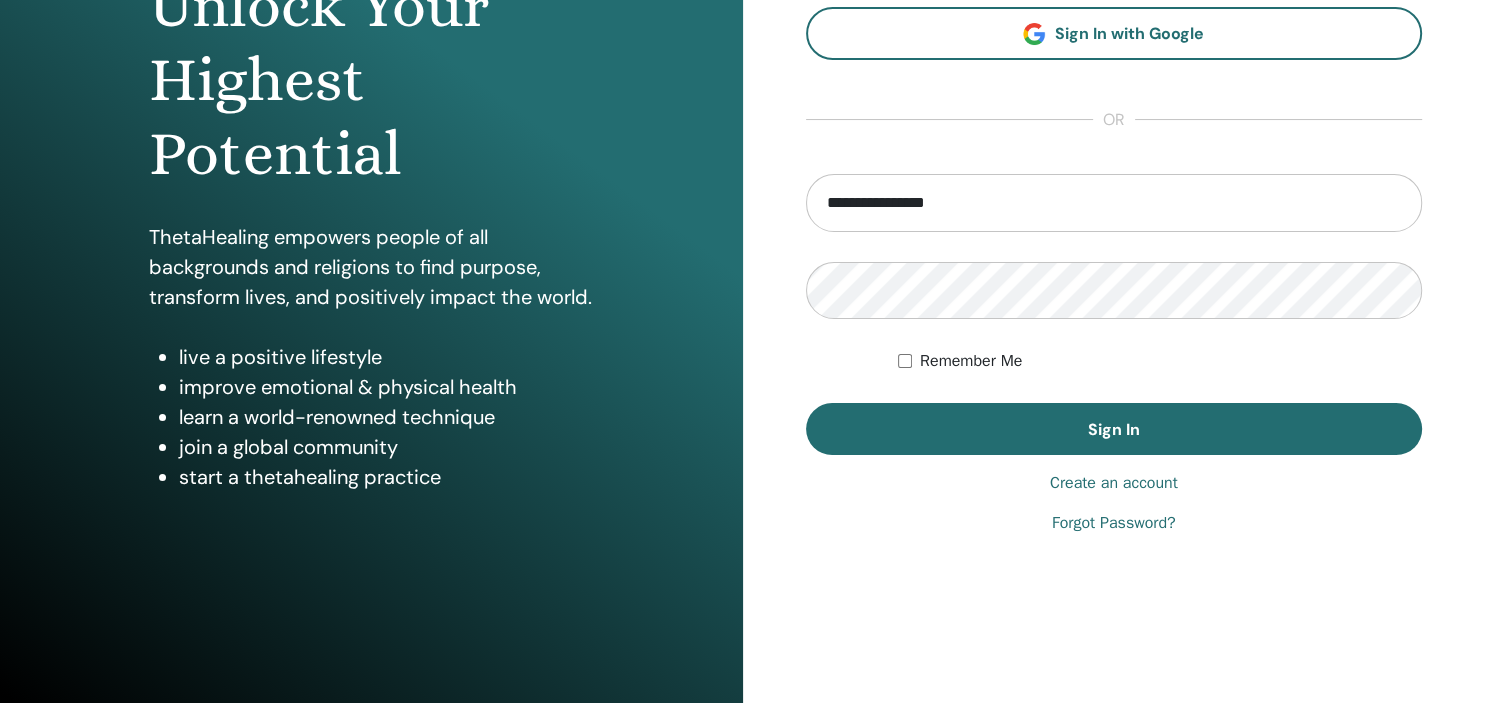 click on "Create an account" at bounding box center [1114, 483] 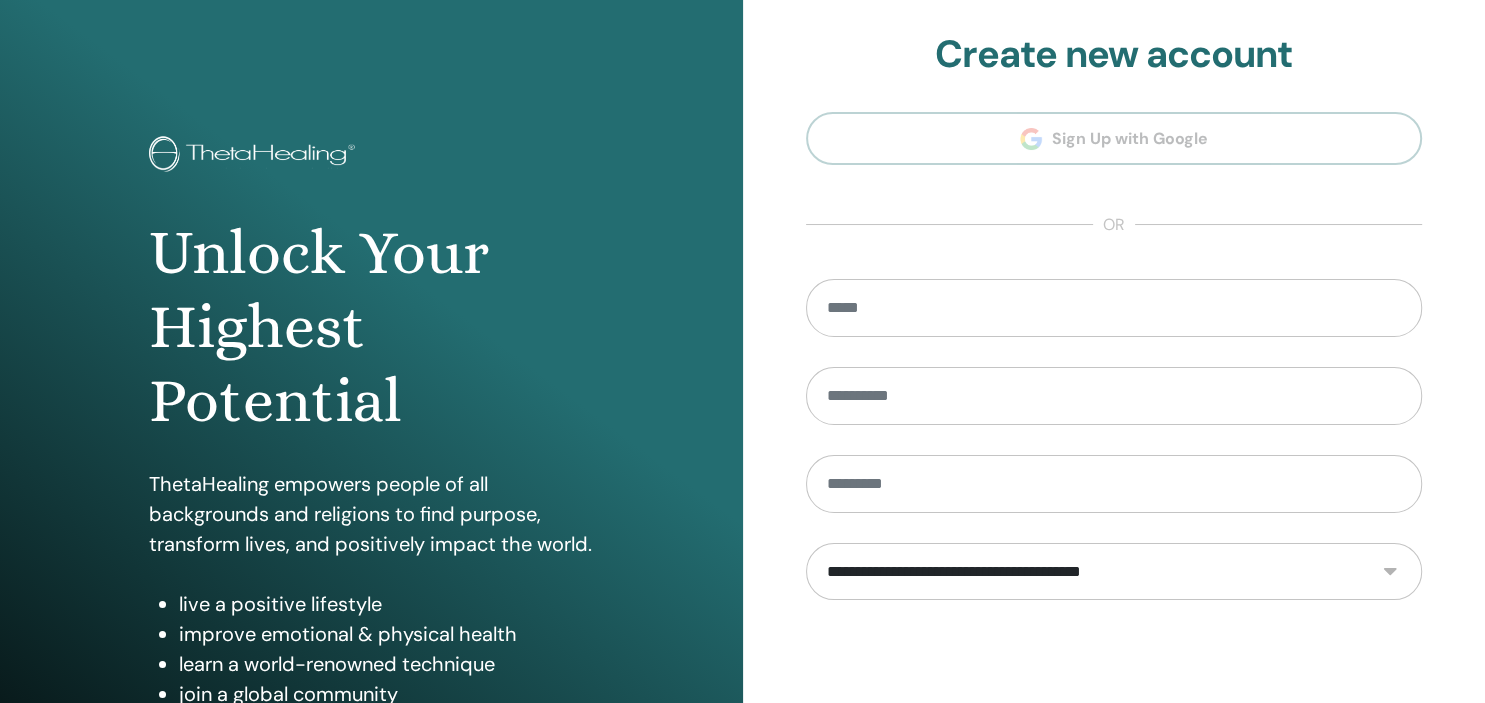 scroll, scrollTop: 0, scrollLeft: 0, axis: both 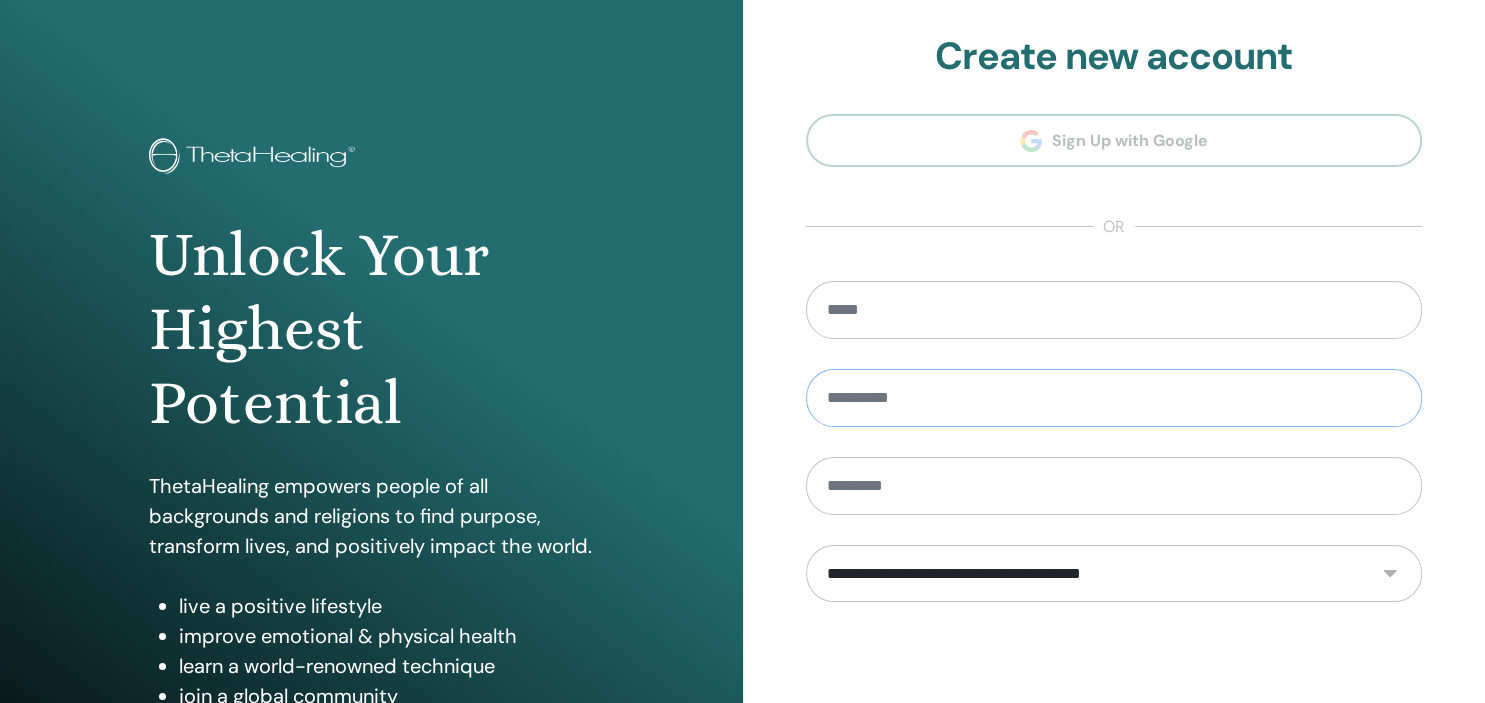 click at bounding box center (1114, 398) 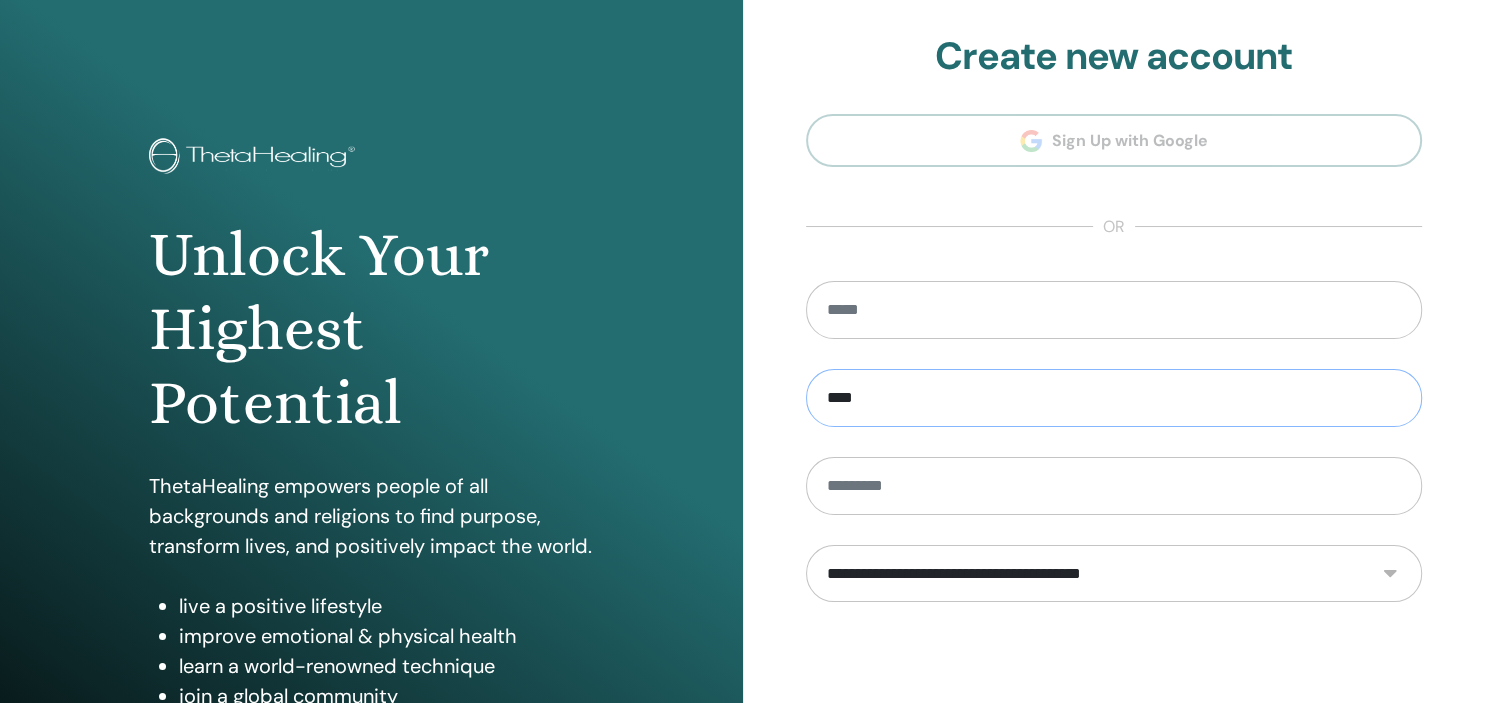 type on "****" 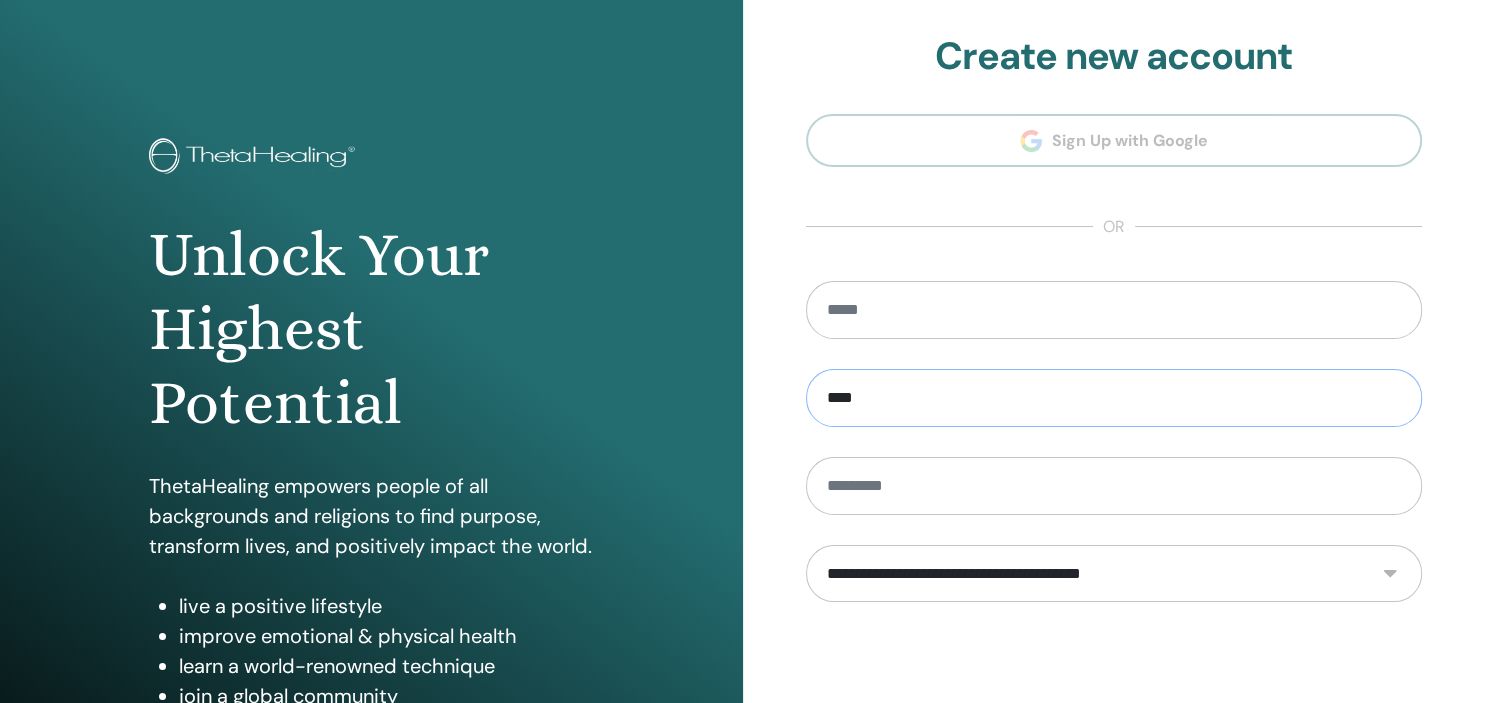 click on "****" at bounding box center [1114, 398] 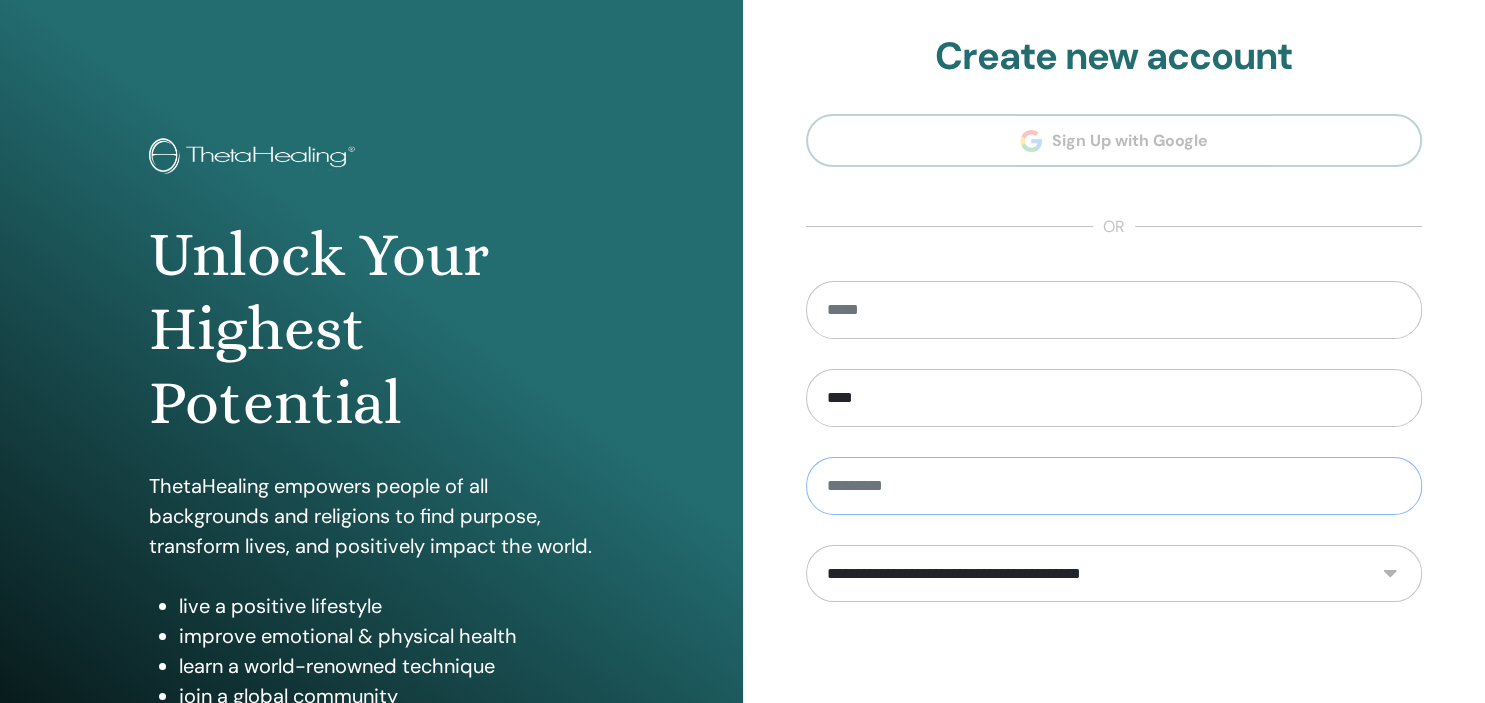 click at bounding box center (1114, 486) 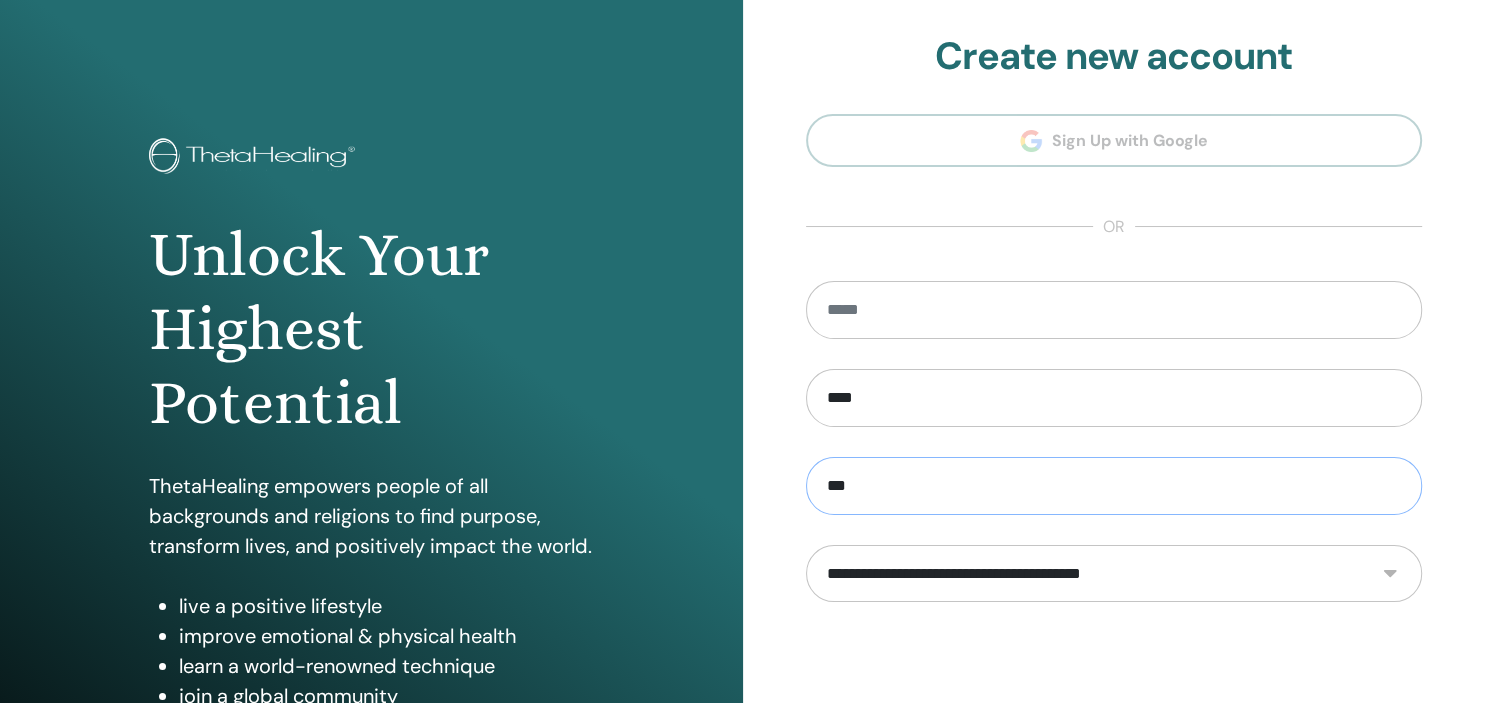 type on "***" 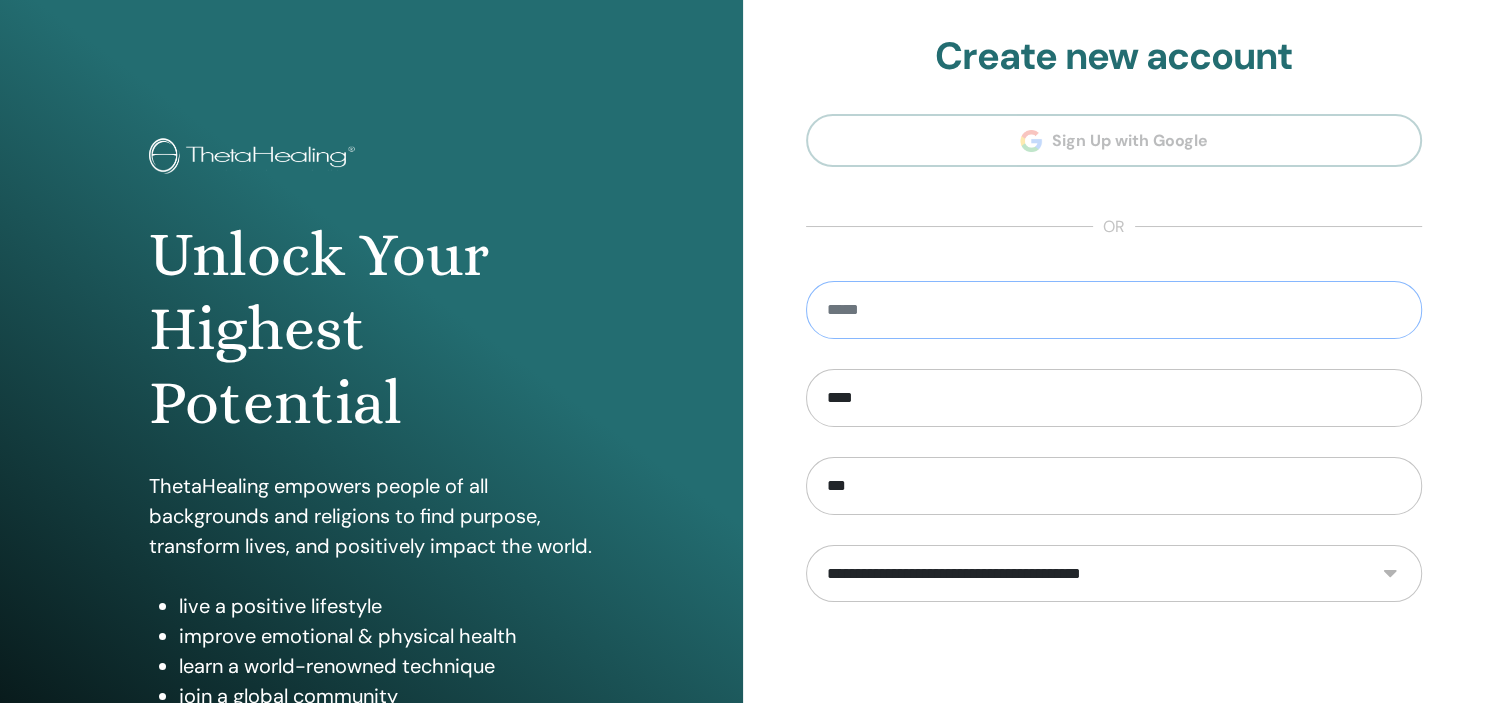 drag, startPoint x: 1372, startPoint y: 286, endPoint x: 1322, endPoint y: 301, distance: 52.201534 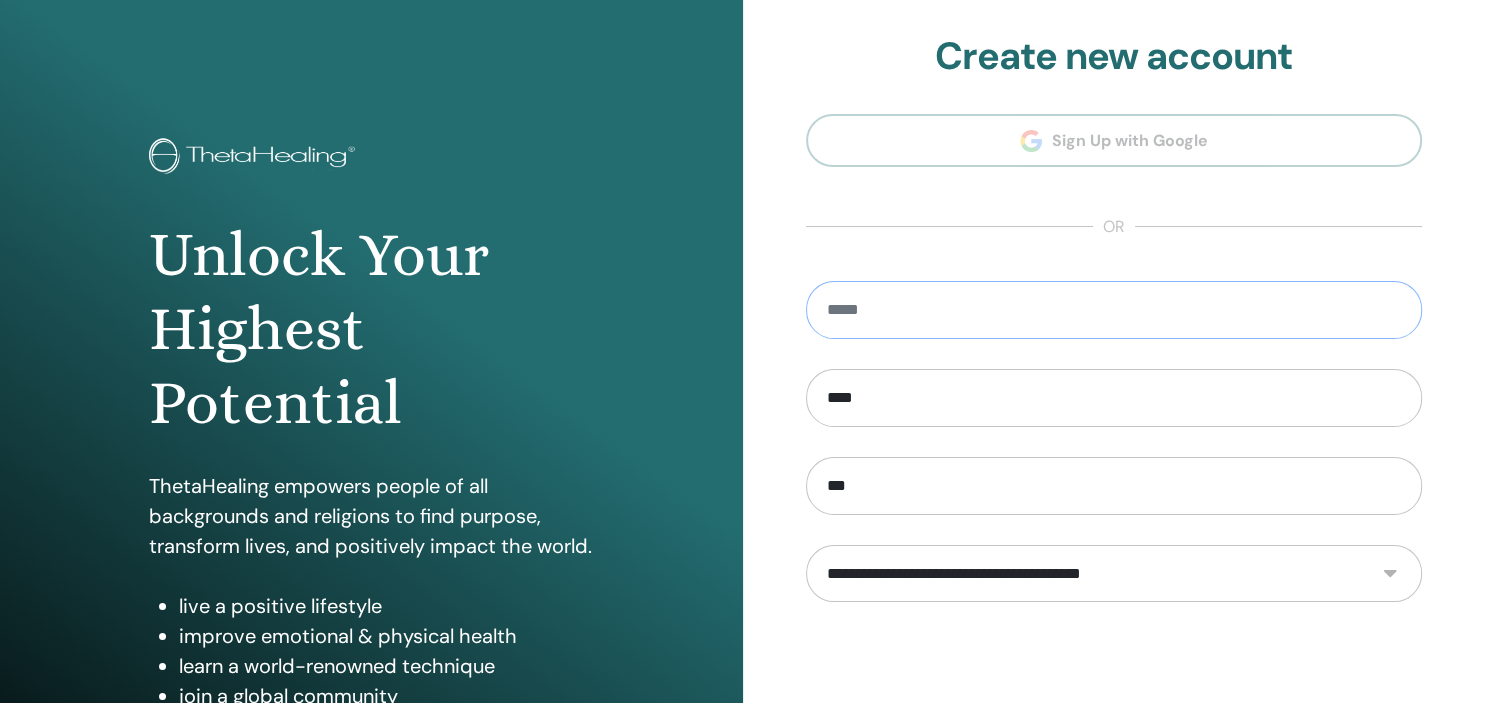 click at bounding box center [1114, 310] 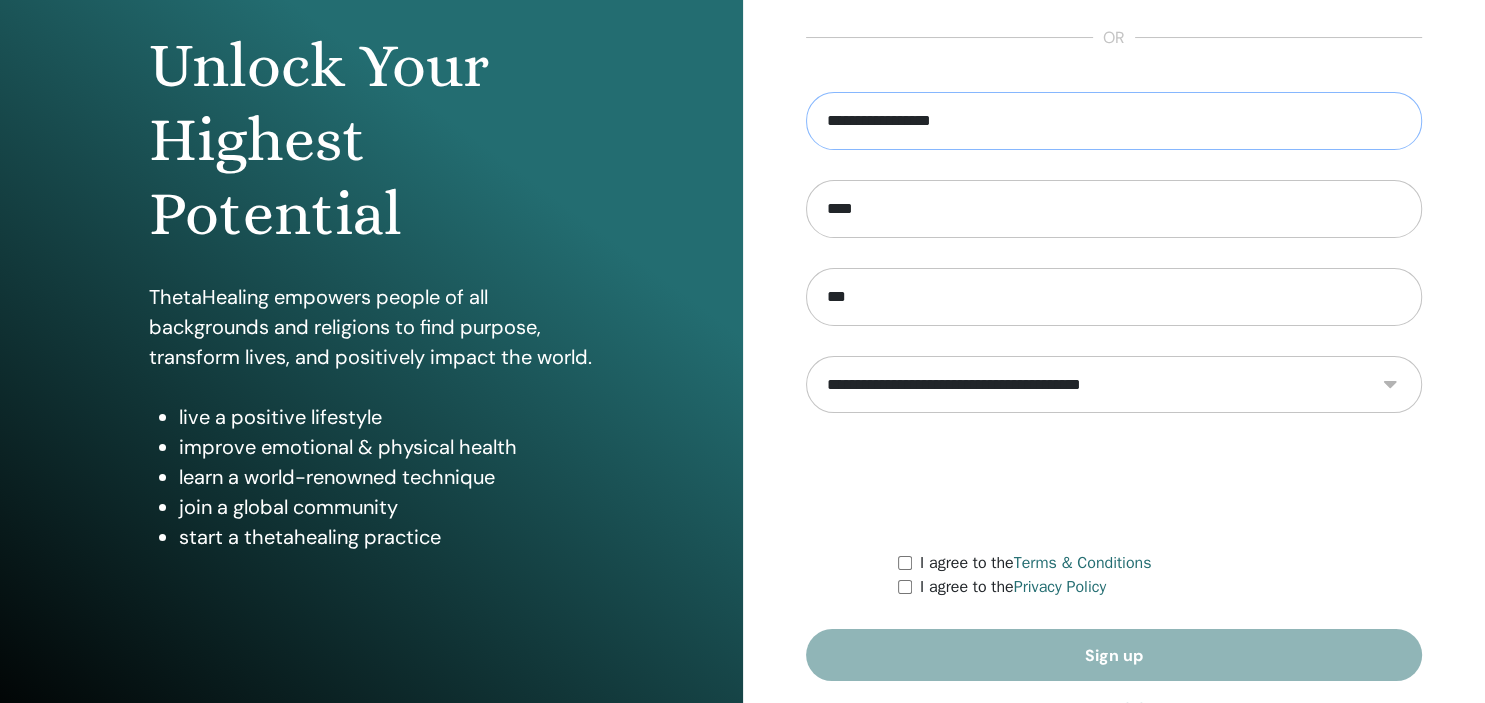 scroll, scrollTop: 249, scrollLeft: 0, axis: vertical 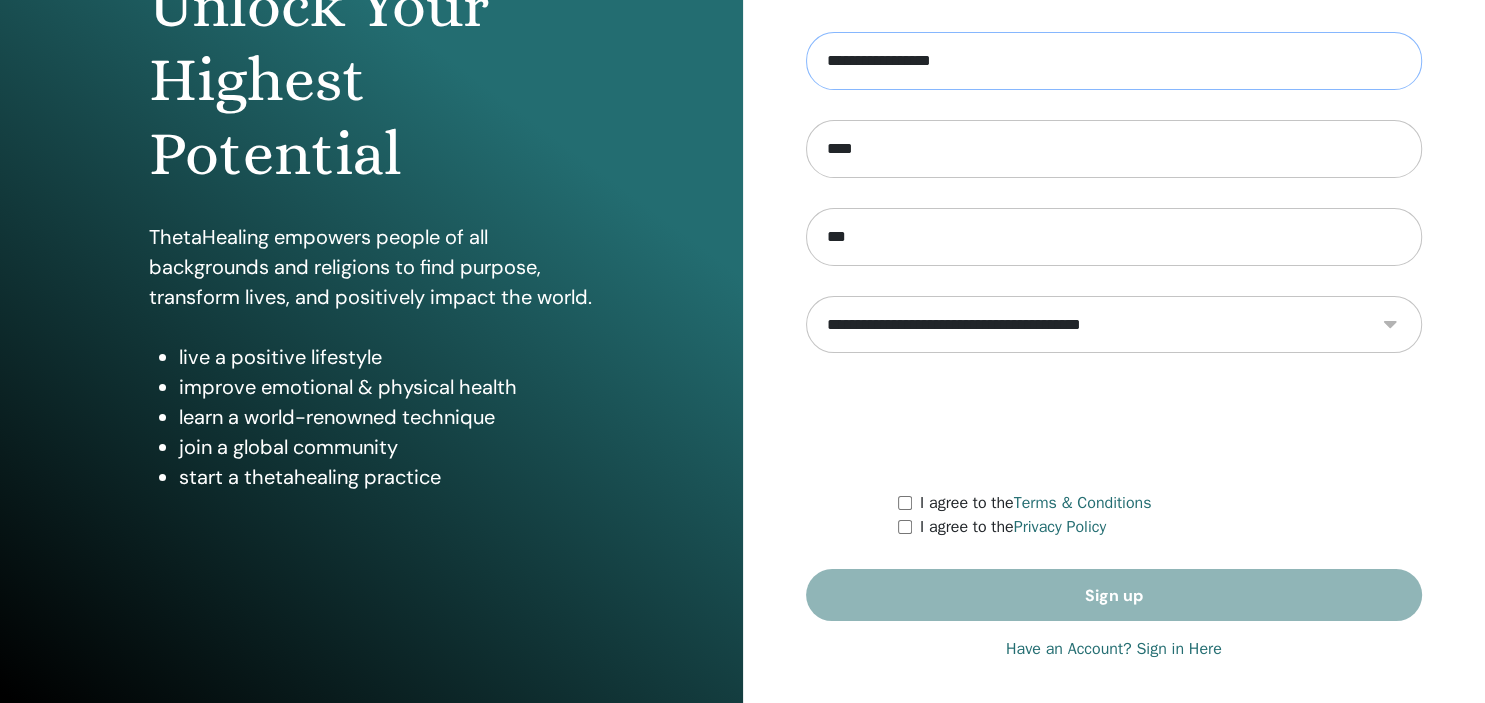 type on "**********" 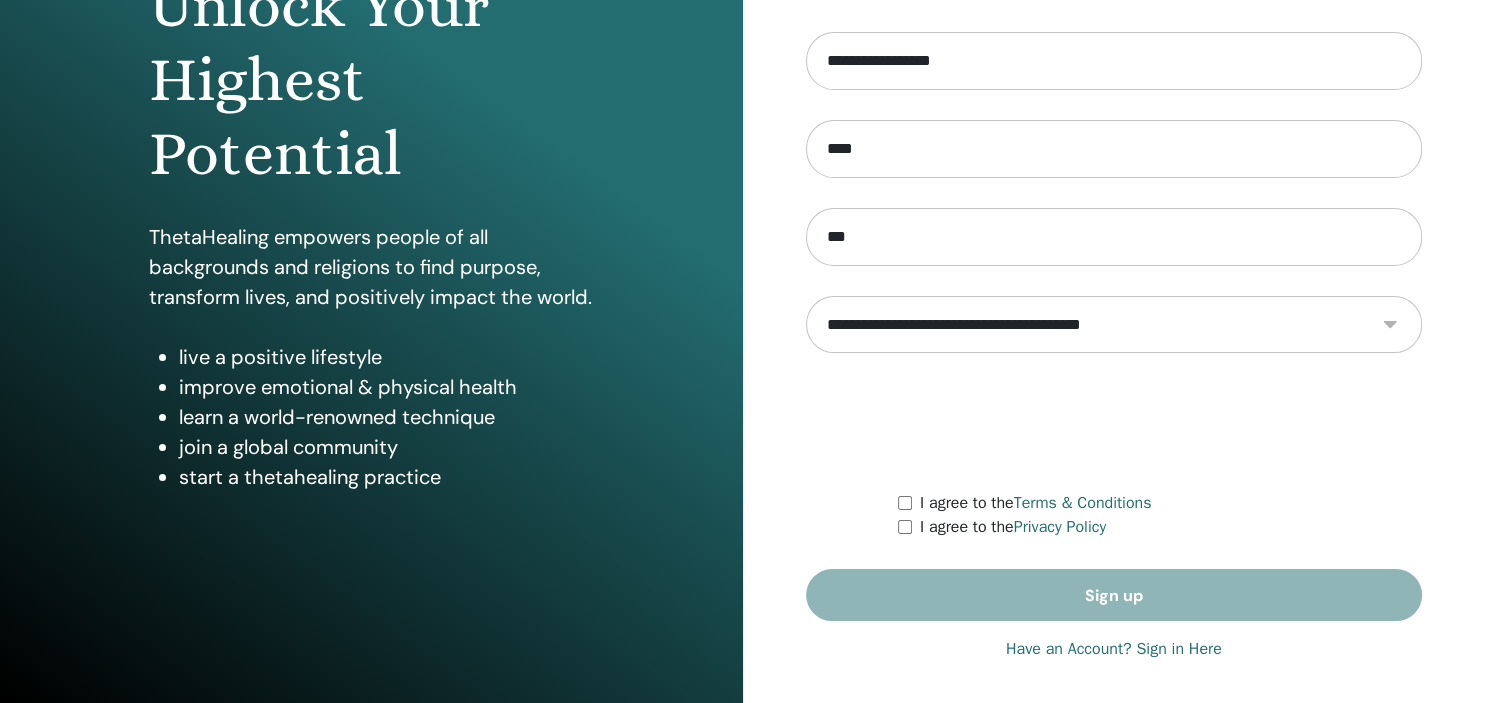 click on "**********" at bounding box center [1114, 325] 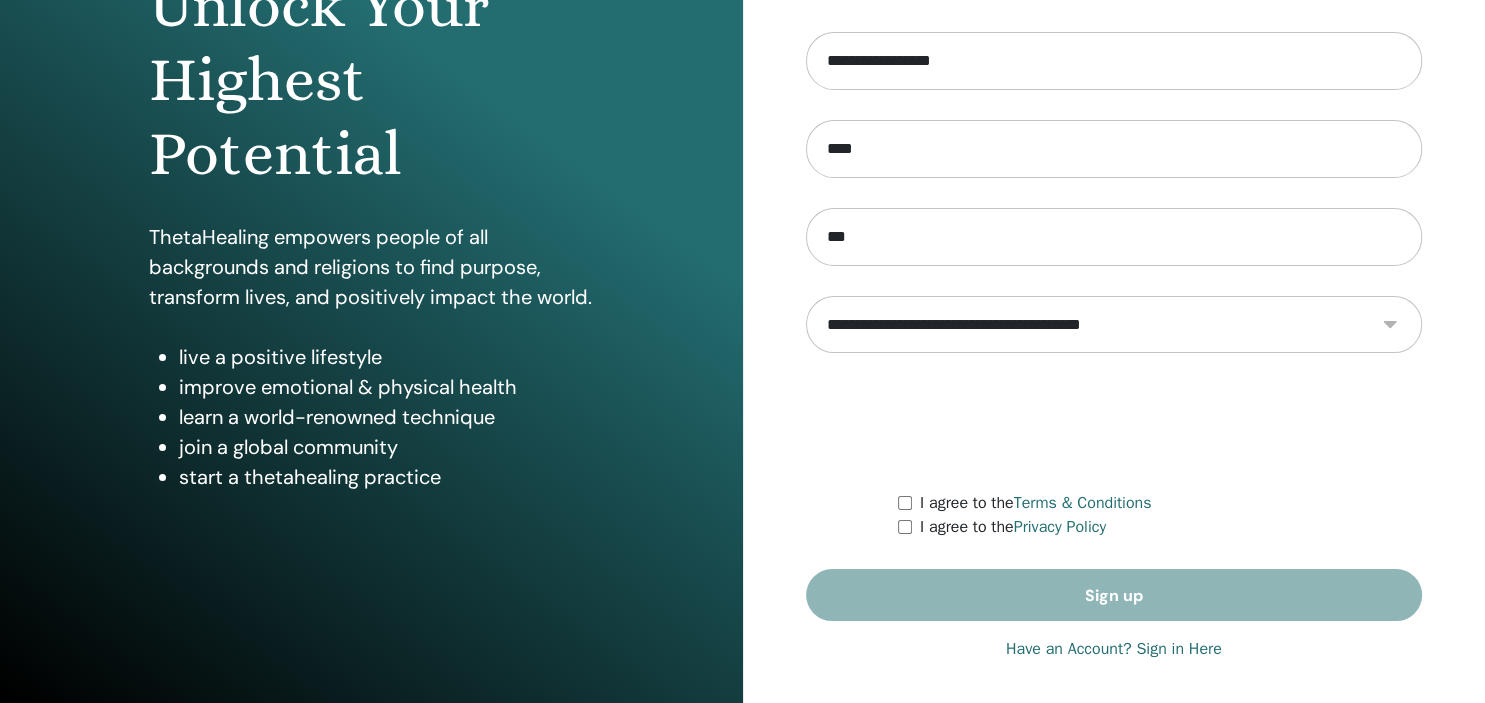 select on "***" 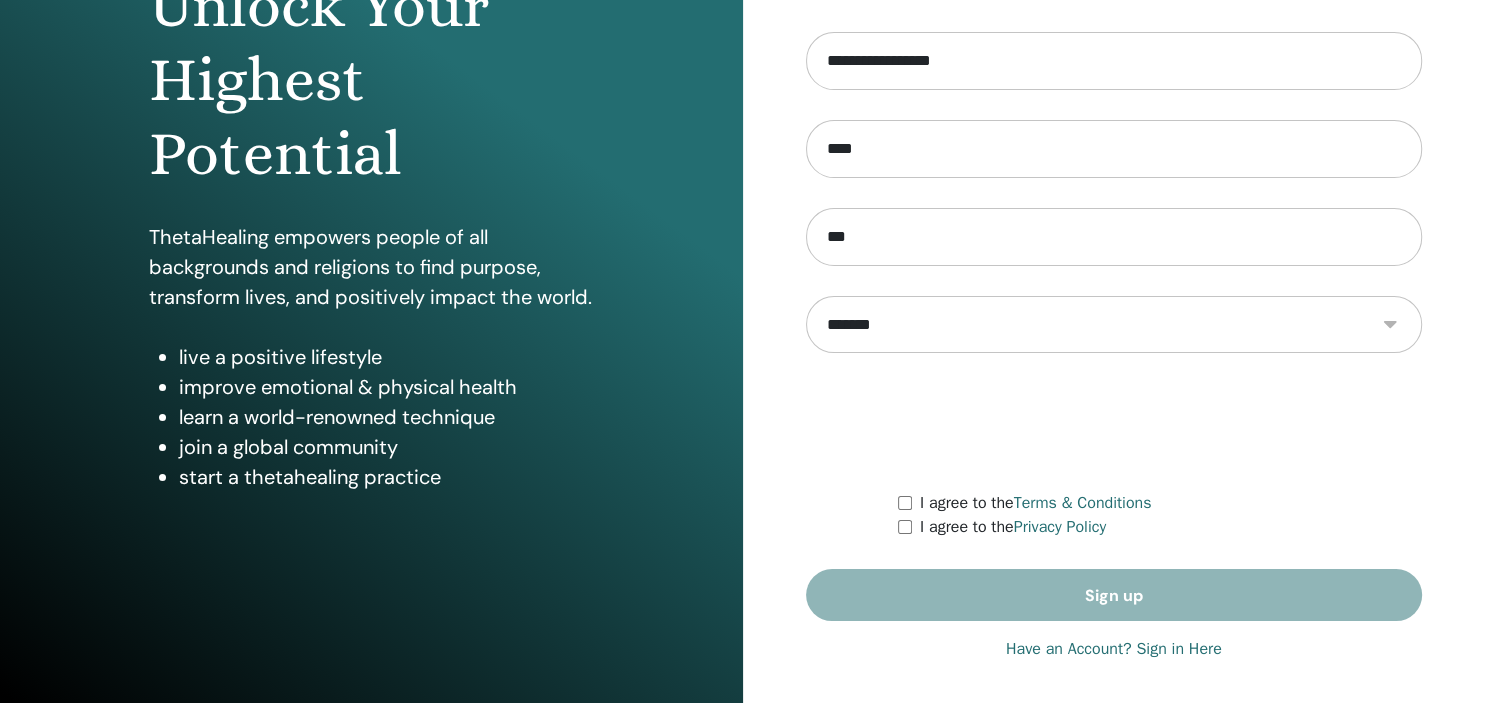 click on "**********" at bounding box center (0, 0) 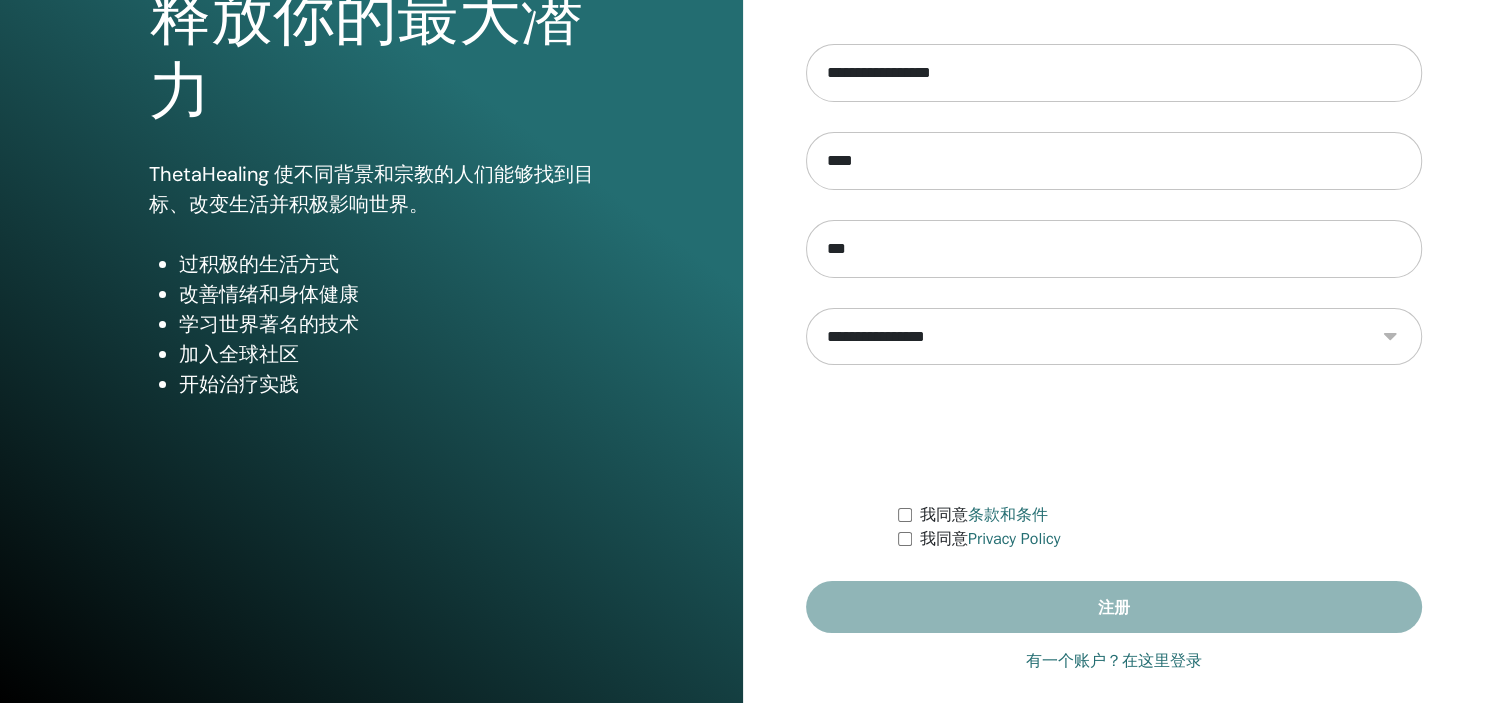 scroll, scrollTop: 249, scrollLeft: 0, axis: vertical 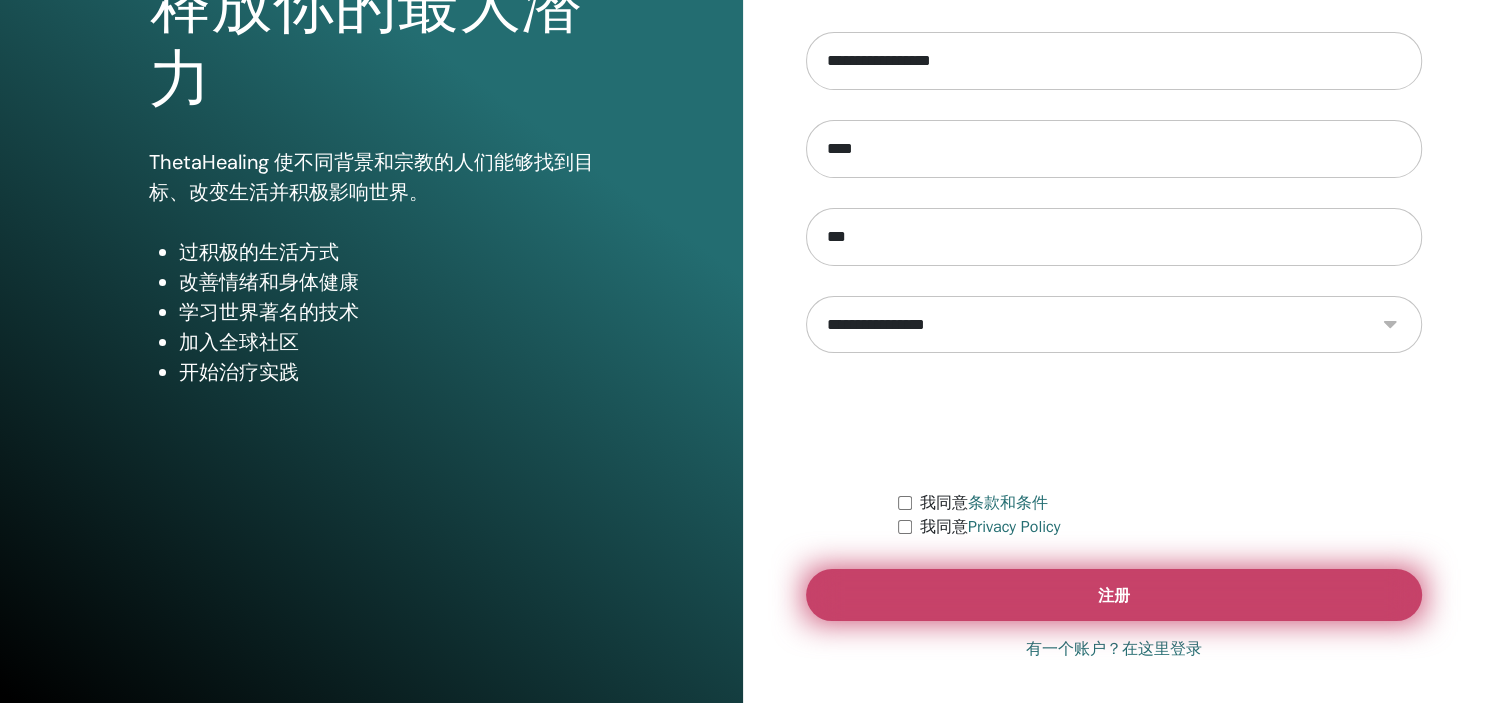 click on "注册" at bounding box center [1114, 595] 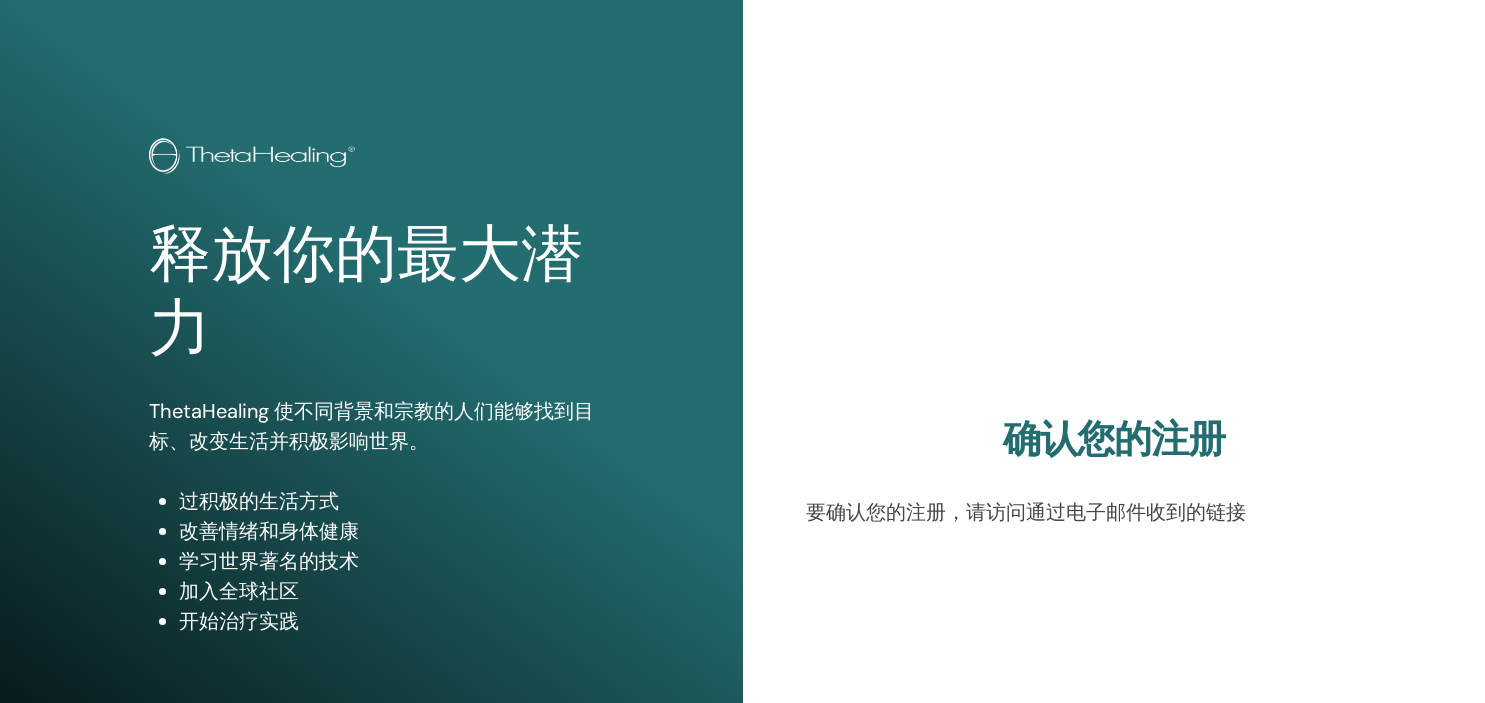 scroll, scrollTop: 0, scrollLeft: 0, axis: both 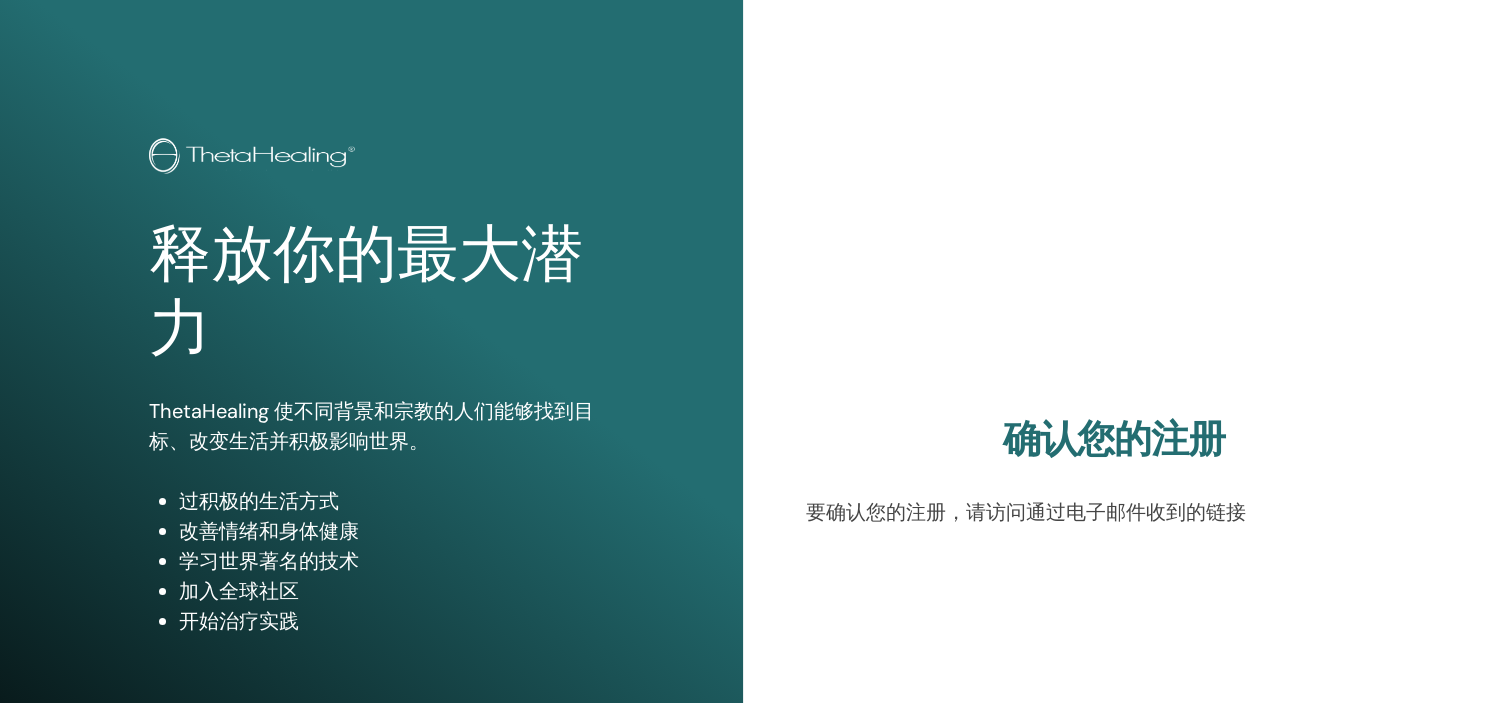 click on "确认您的注册
要确认您的注册，请访问通过电子邮件收到的链接" at bounding box center [1114, 480] 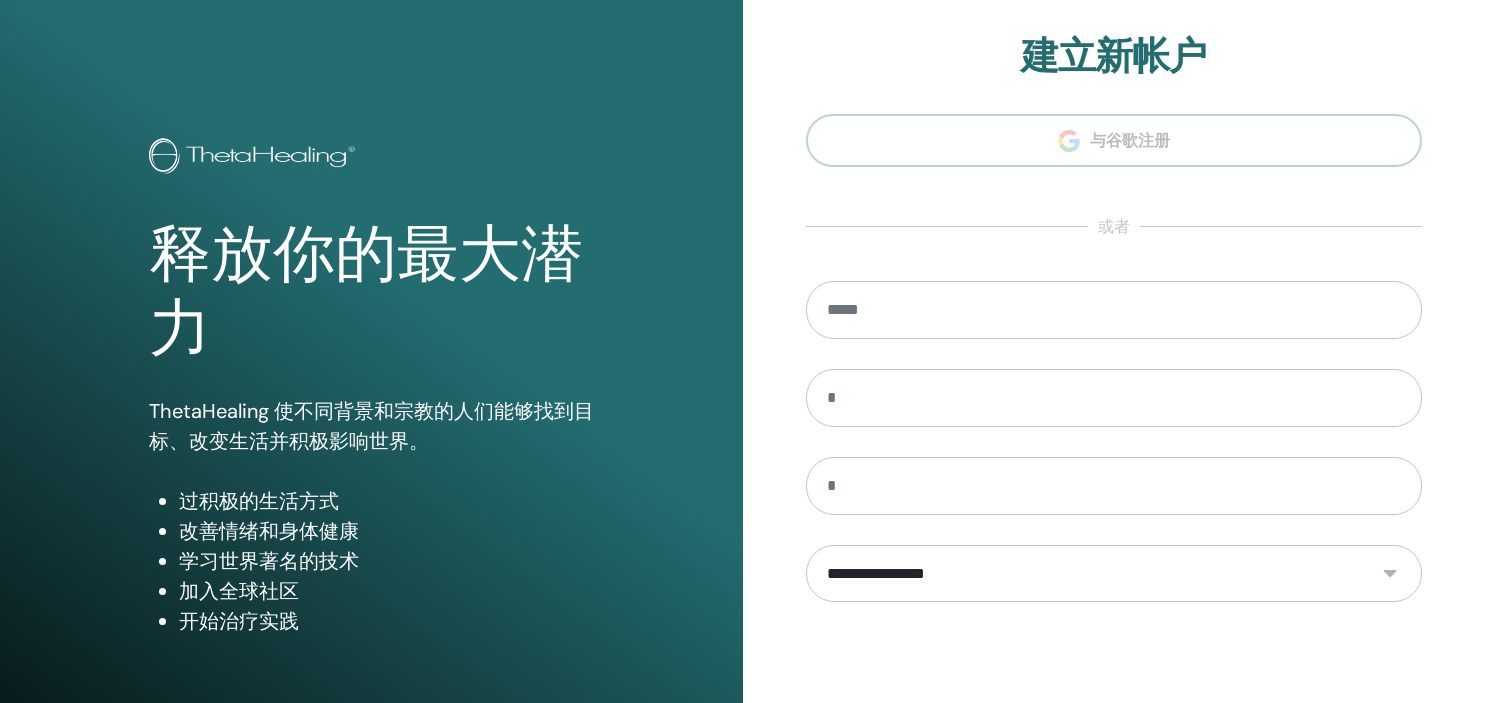 scroll, scrollTop: 0, scrollLeft: 0, axis: both 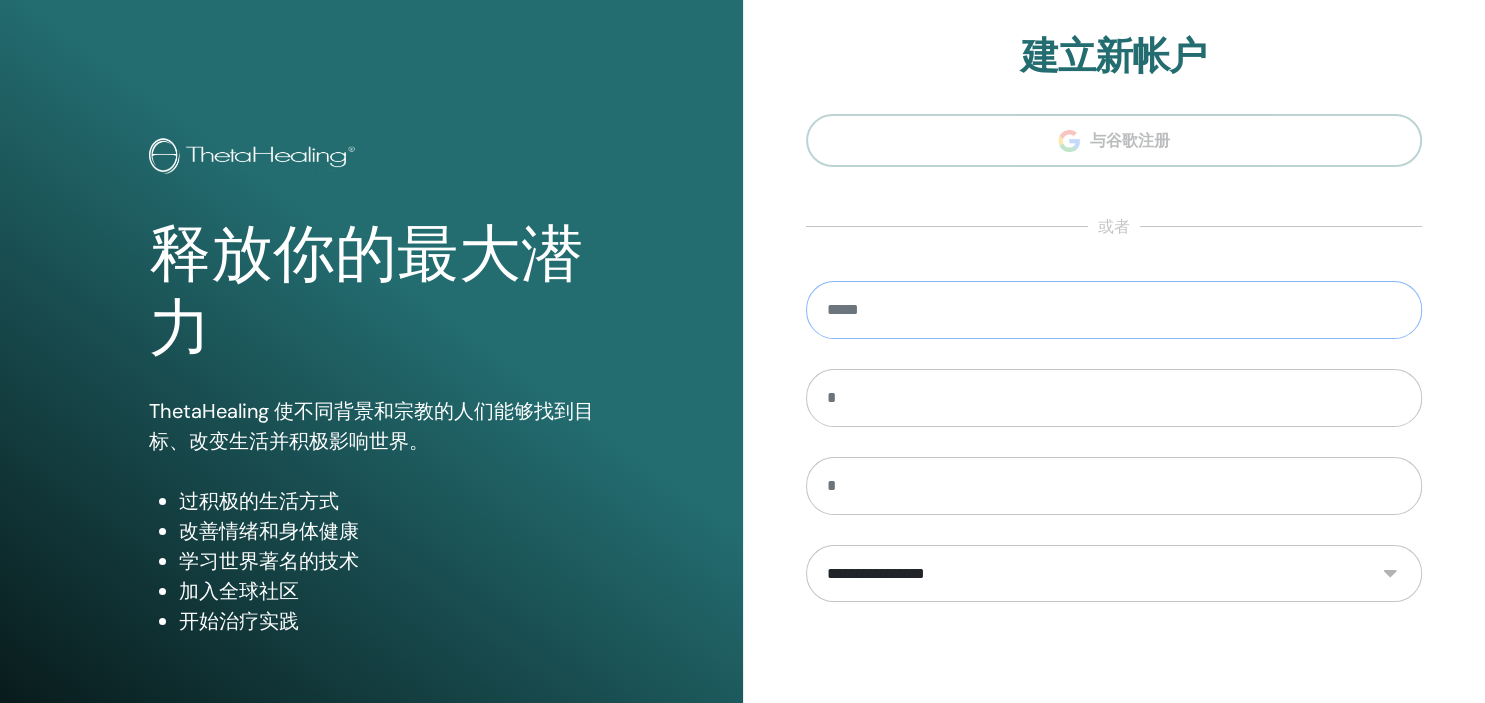 click at bounding box center (1114, 310) 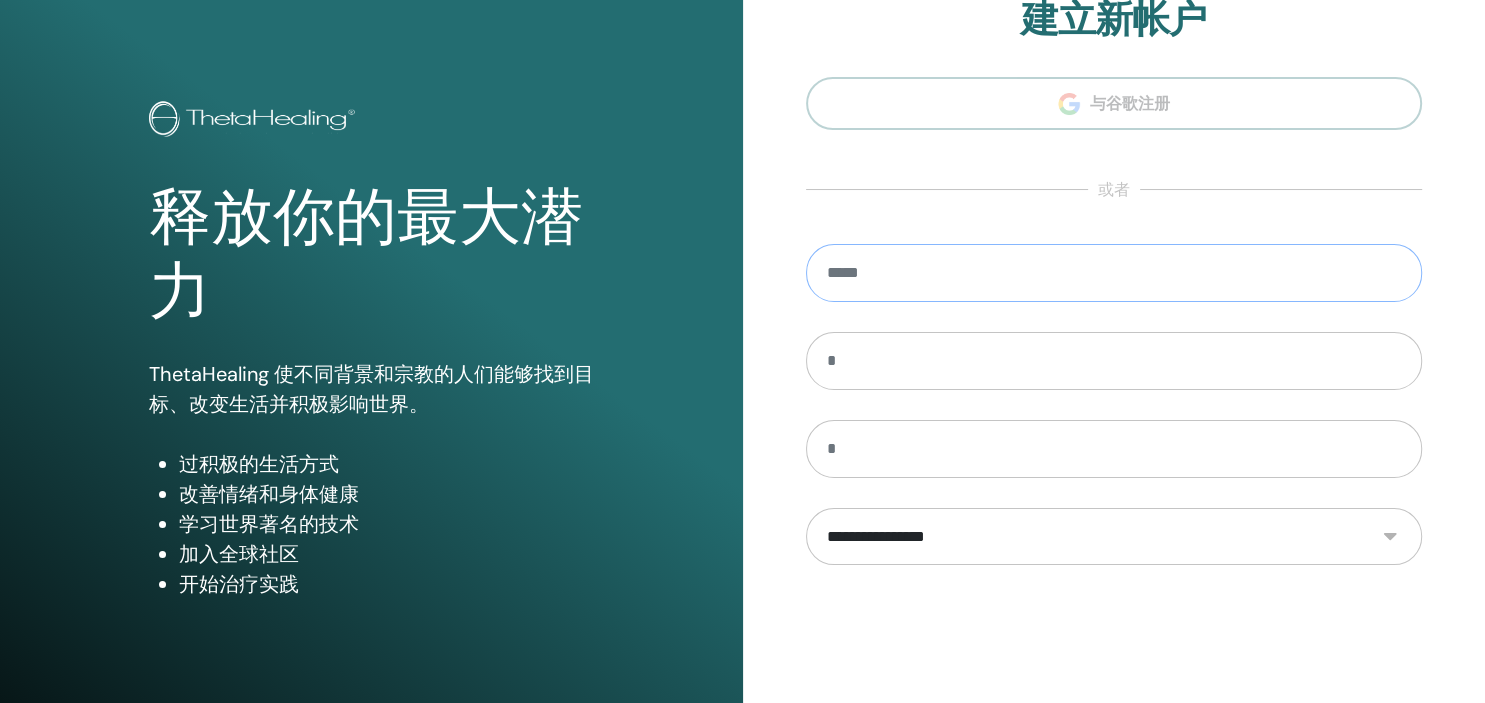 scroll, scrollTop: 0, scrollLeft: 0, axis: both 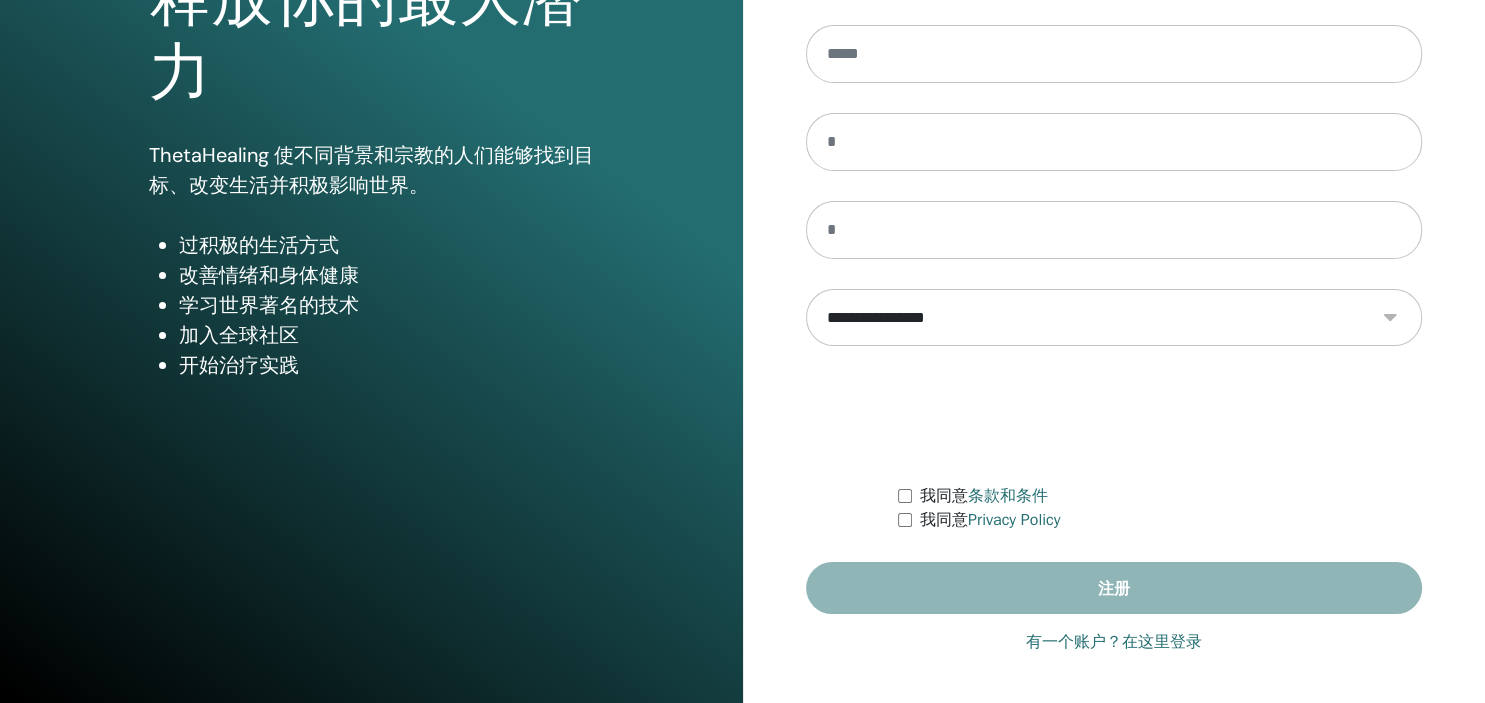 click on "有一个账户？在这里登录" at bounding box center [1114, 642] 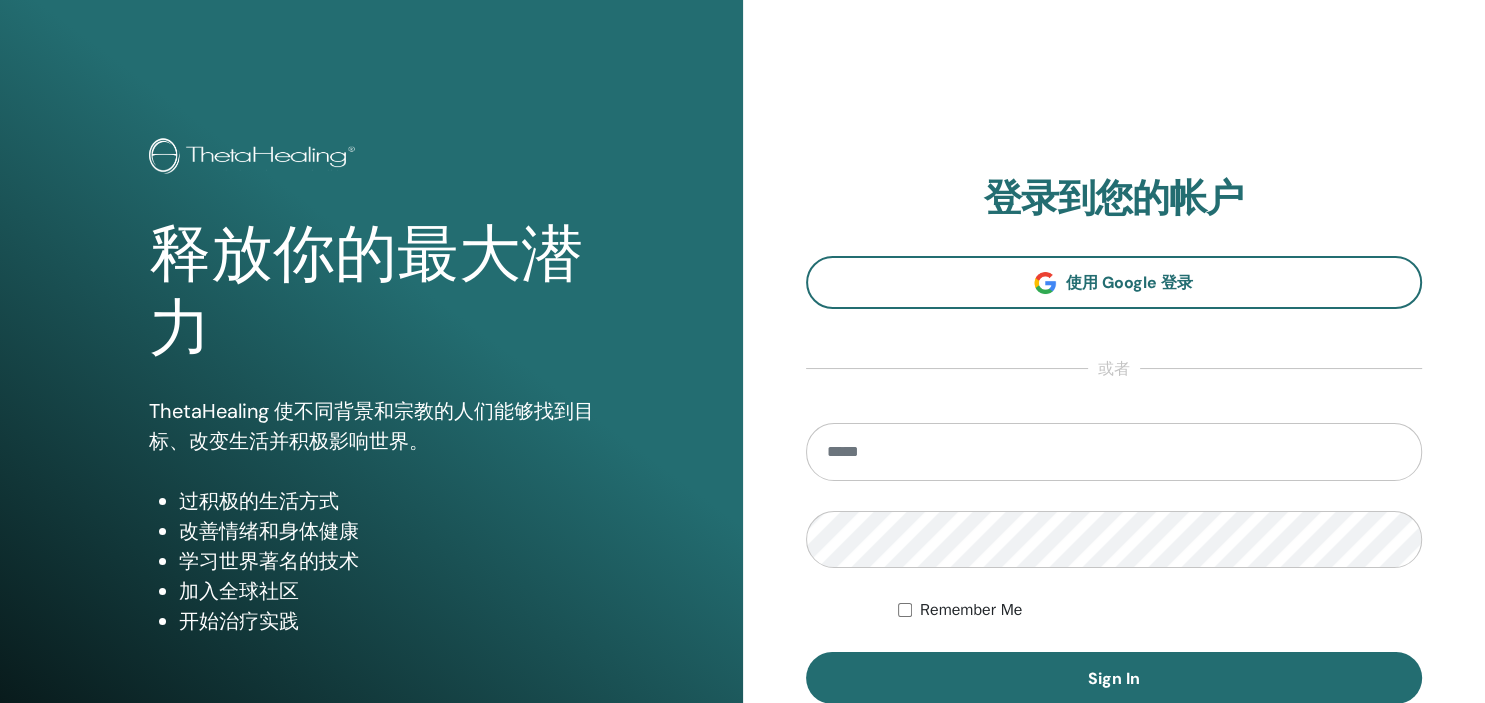 scroll, scrollTop: 0, scrollLeft: 0, axis: both 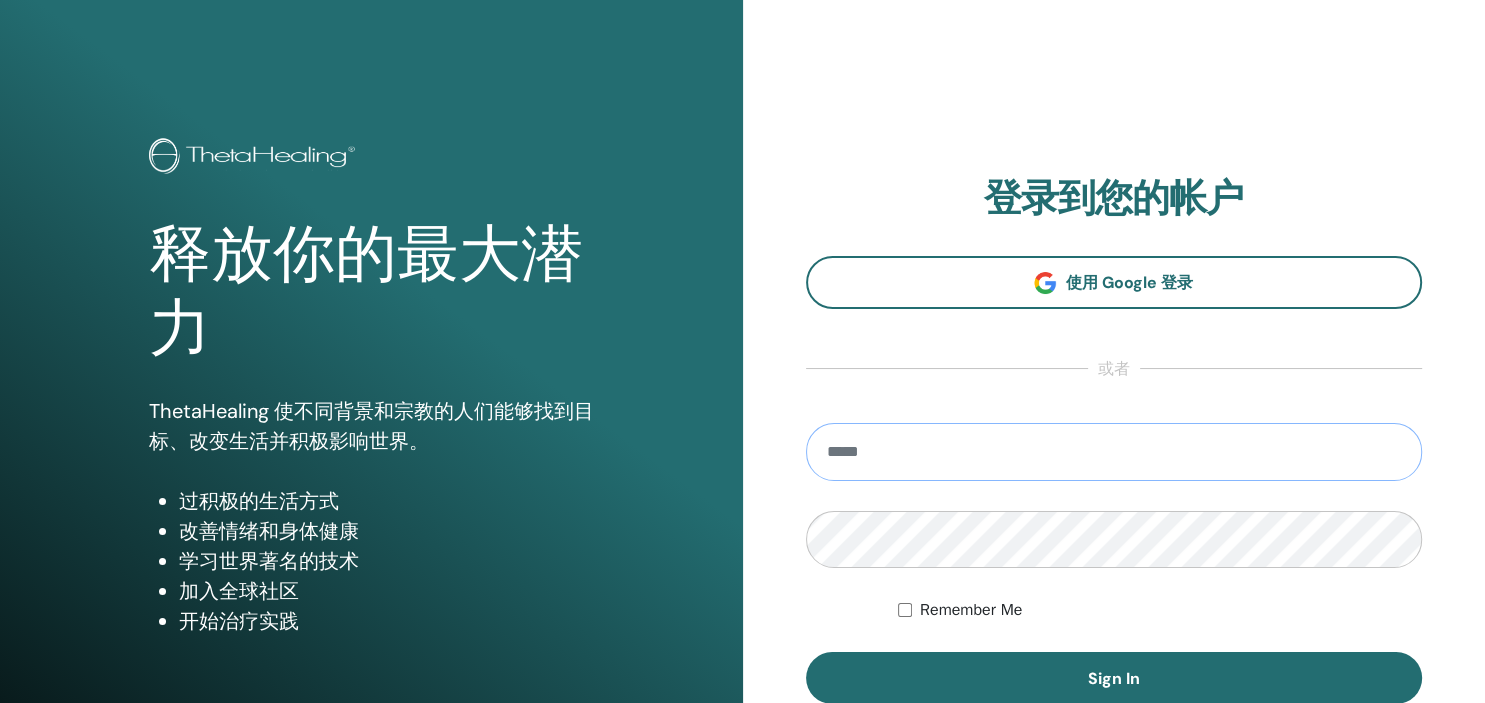 click at bounding box center [1114, 452] 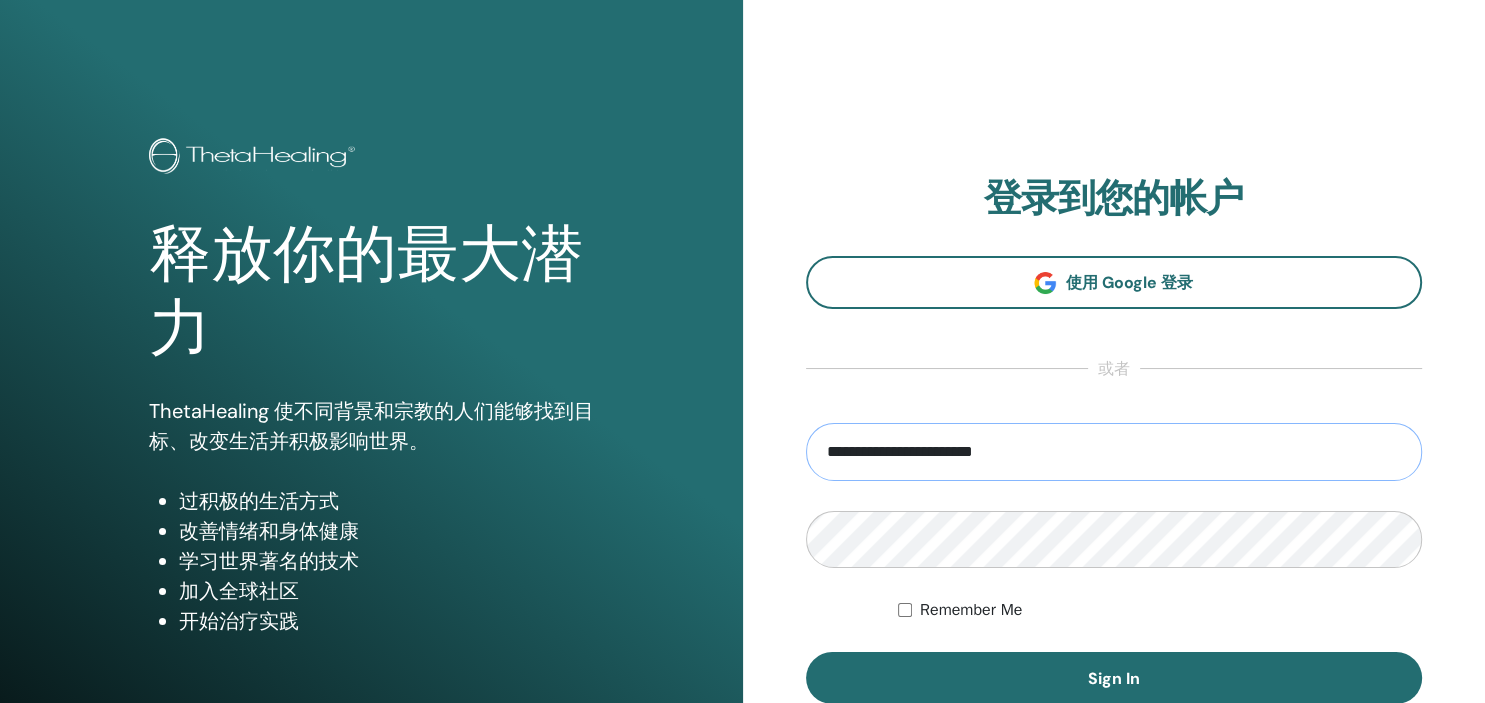 type on "**********" 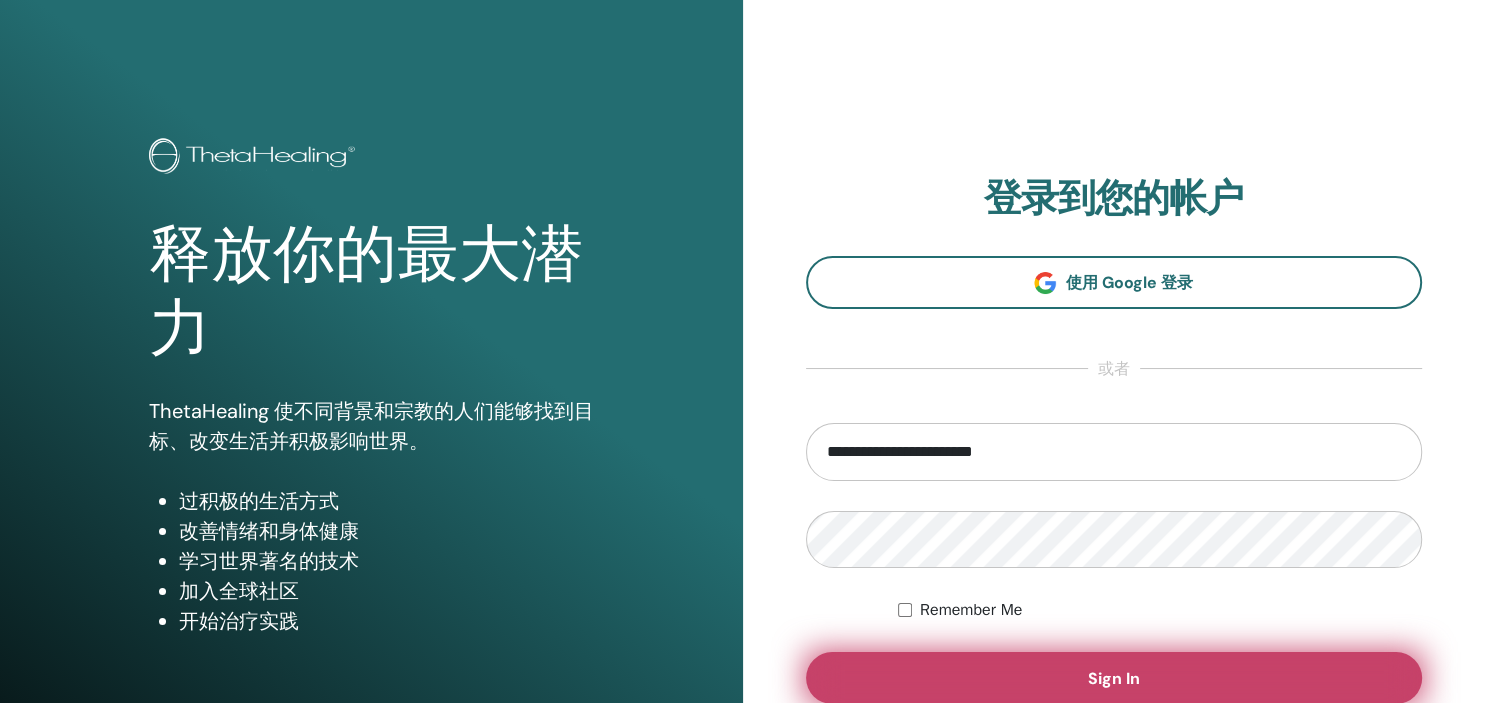click on "Sign In" at bounding box center (1114, 678) 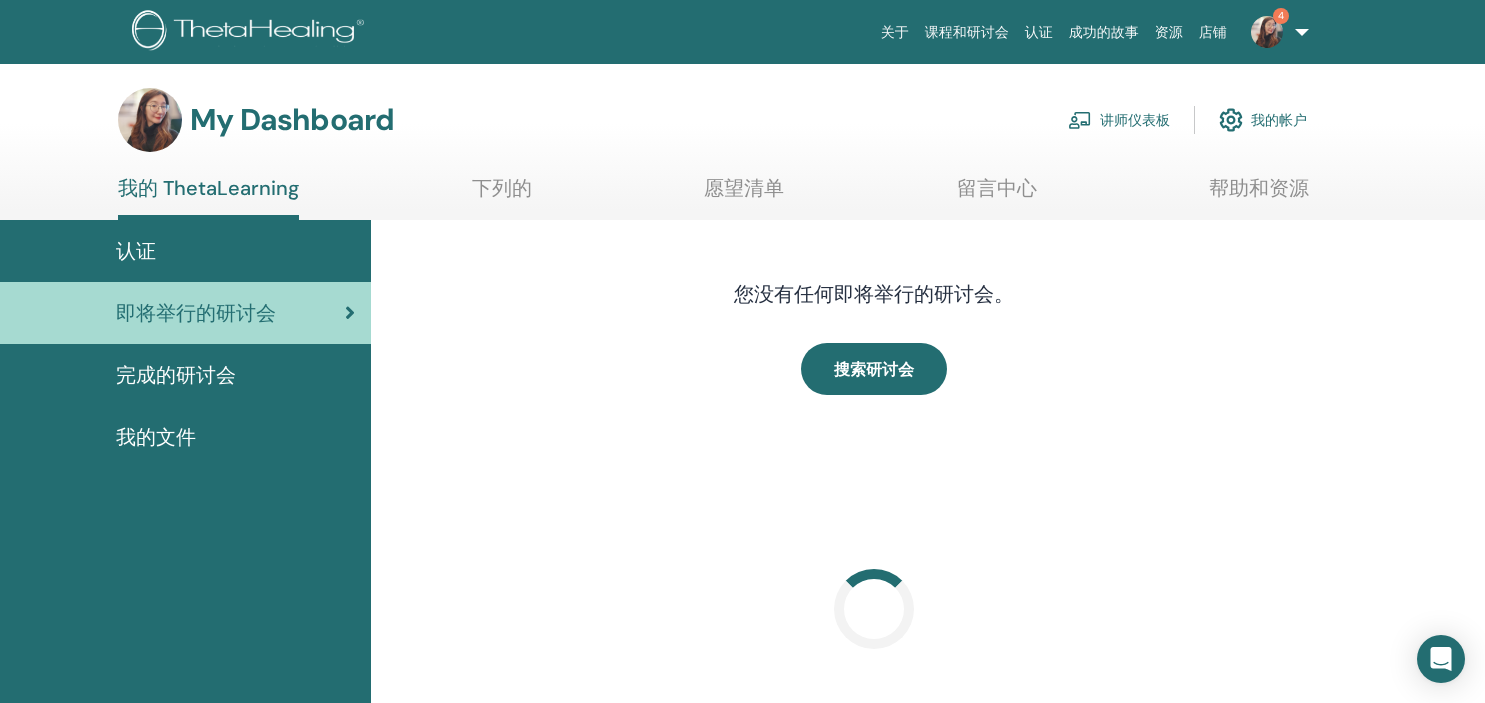 scroll, scrollTop: 0, scrollLeft: 0, axis: both 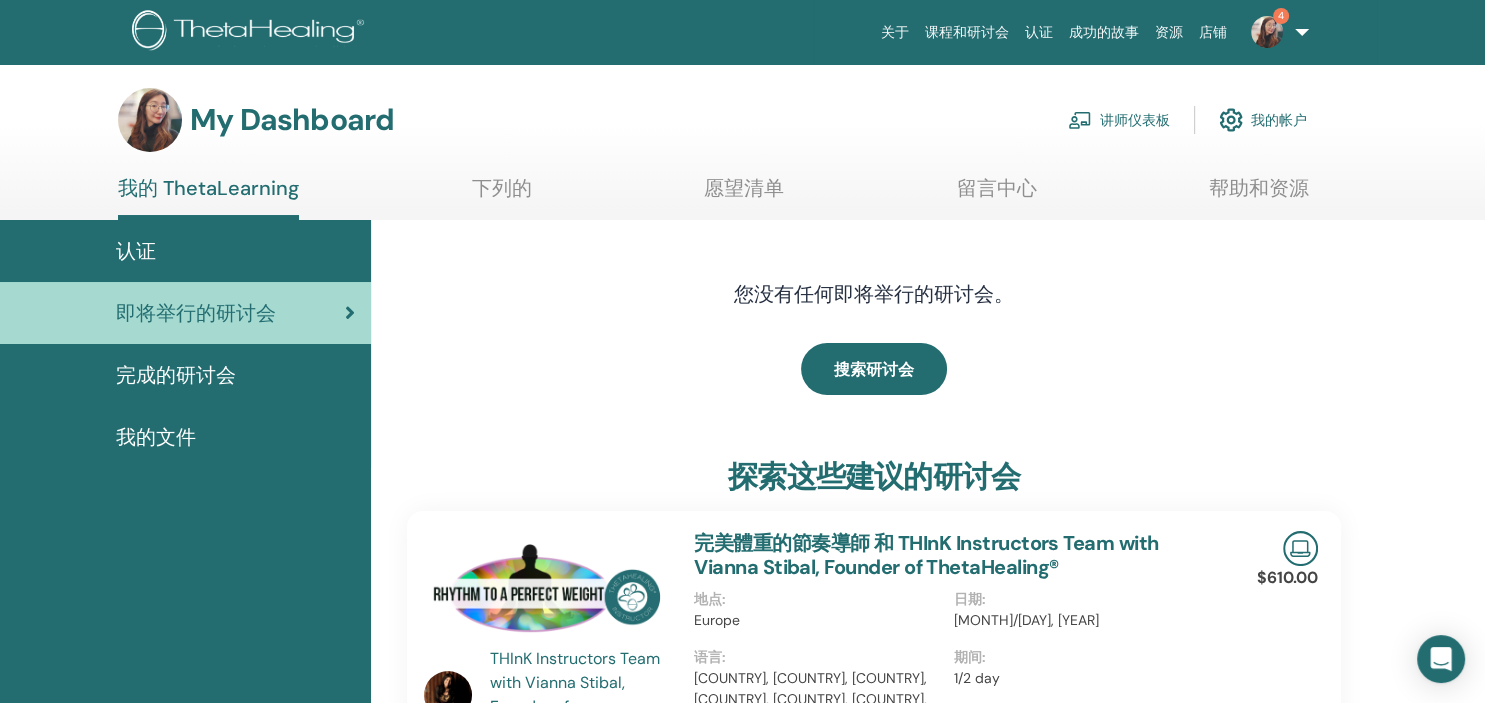 click on "讲师仪表板" at bounding box center [1119, 120] 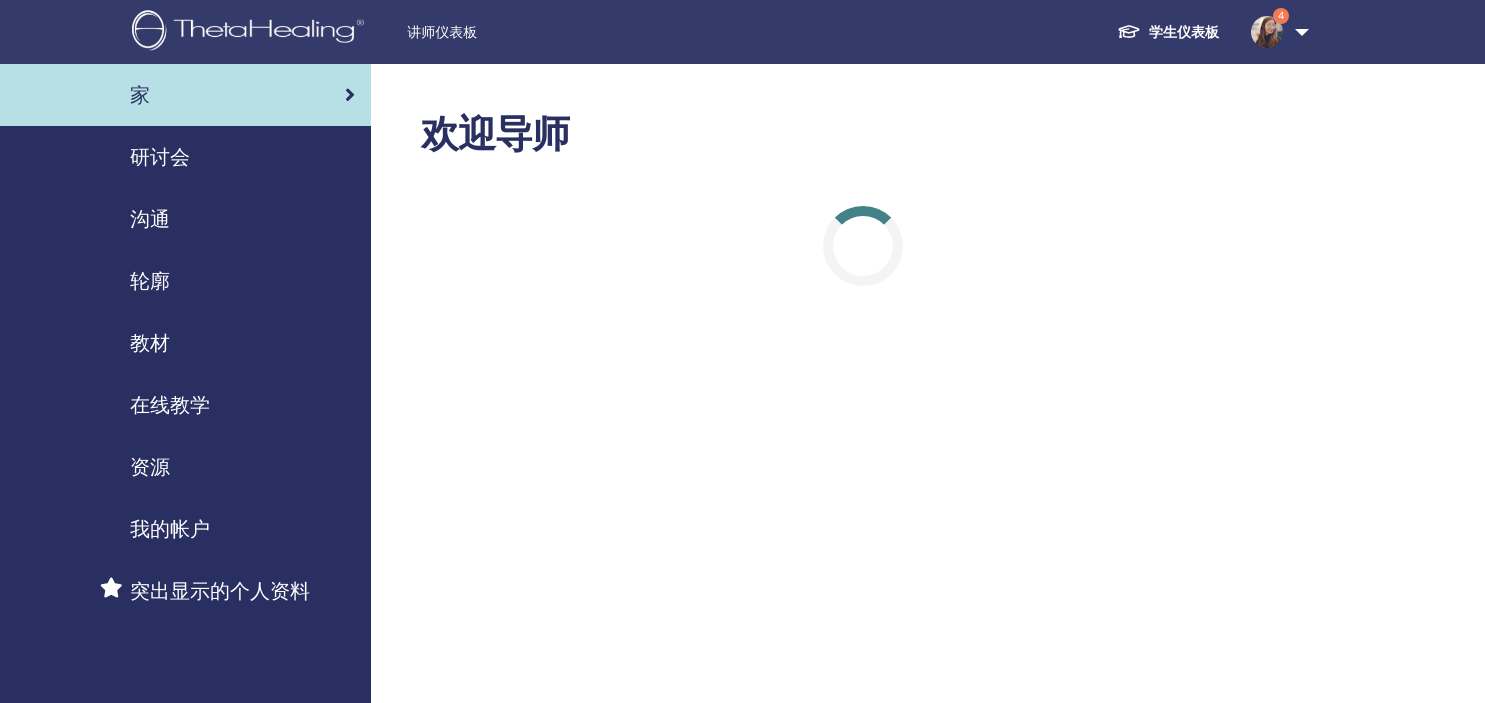 scroll, scrollTop: 0, scrollLeft: 0, axis: both 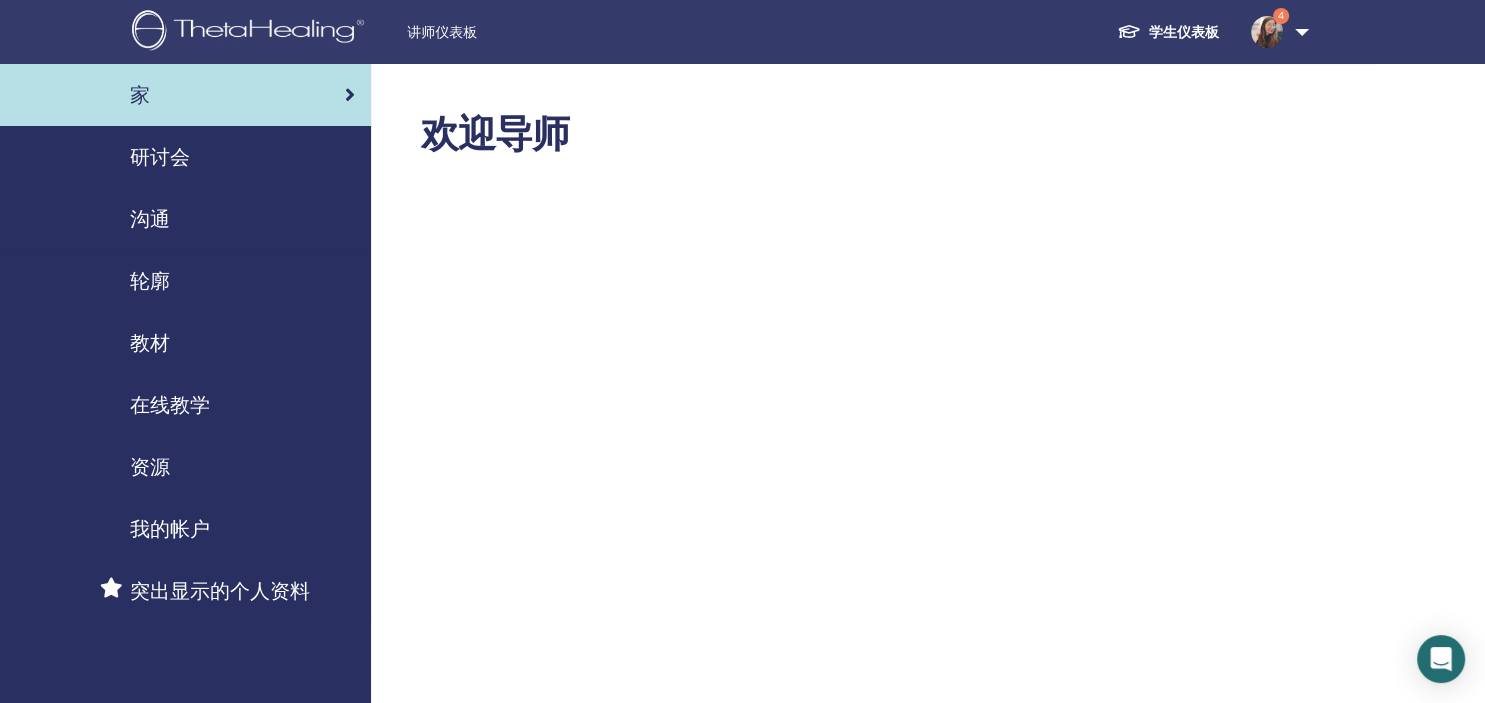 click on "研讨会" at bounding box center [160, 157] 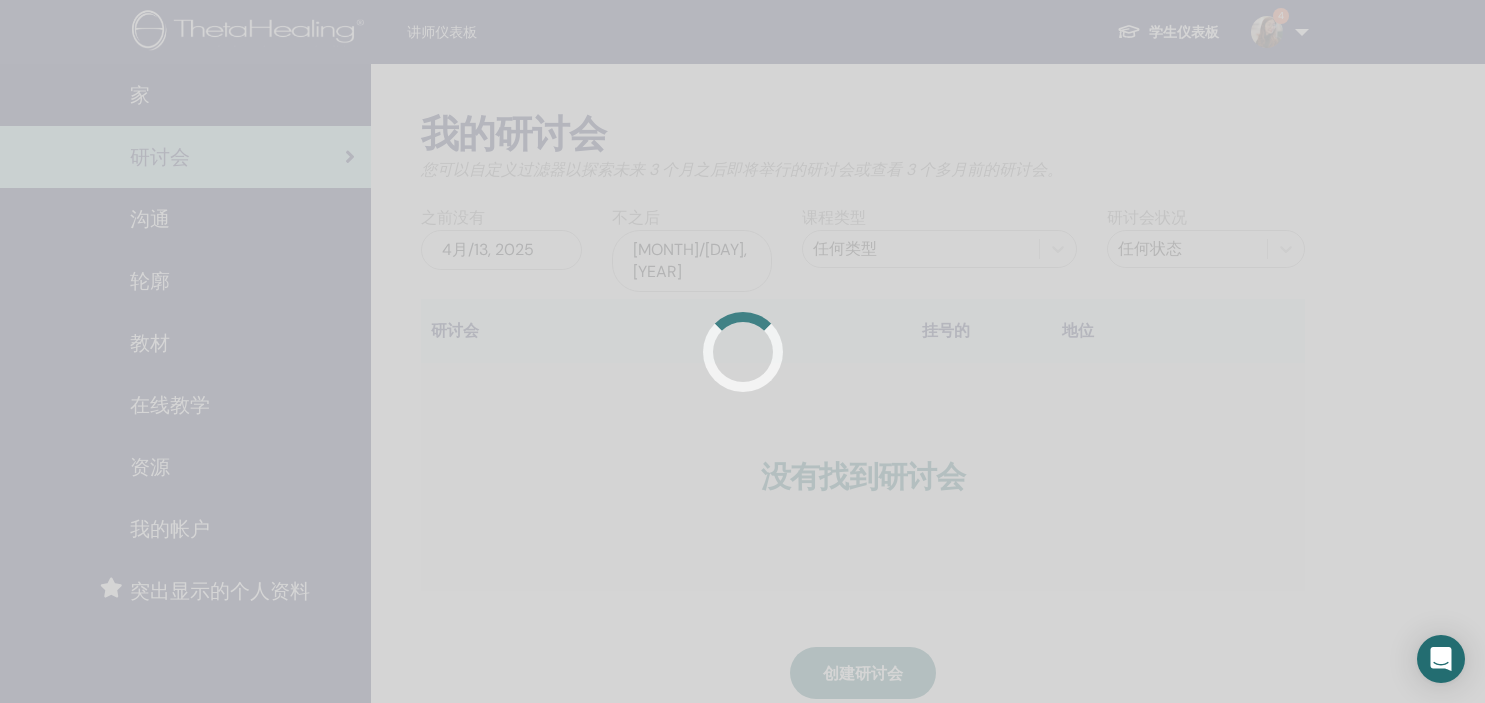 scroll, scrollTop: 0, scrollLeft: 0, axis: both 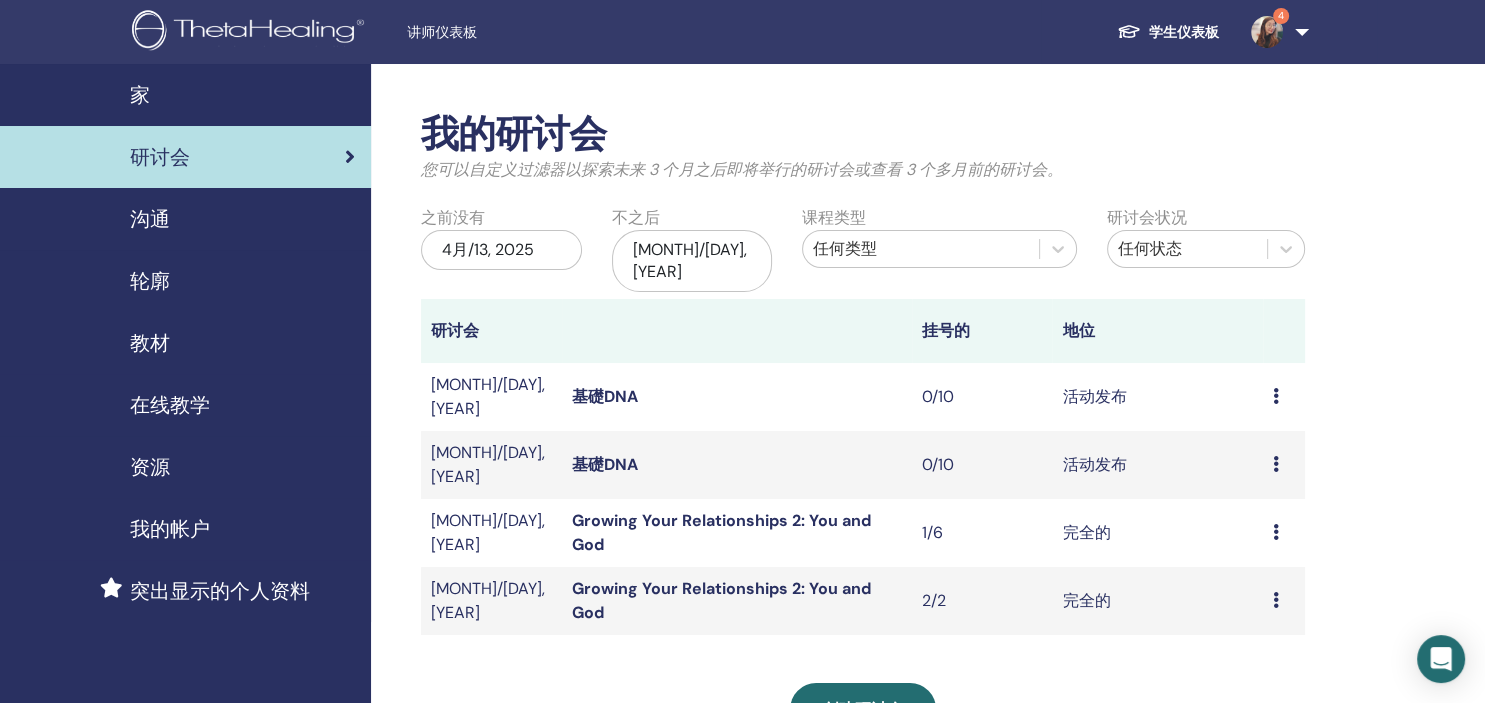 click on "基礎DNA" at bounding box center [737, 465] 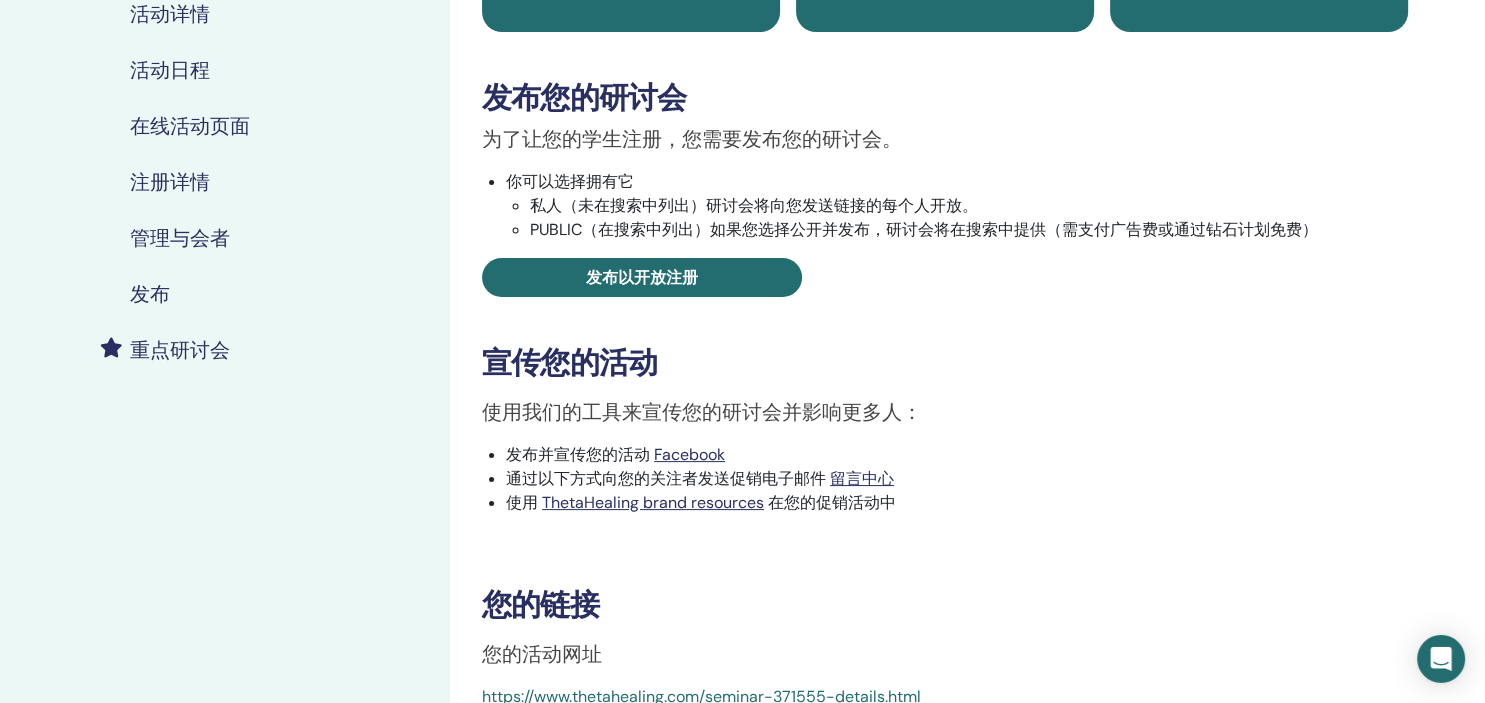 scroll, scrollTop: 374, scrollLeft: 0, axis: vertical 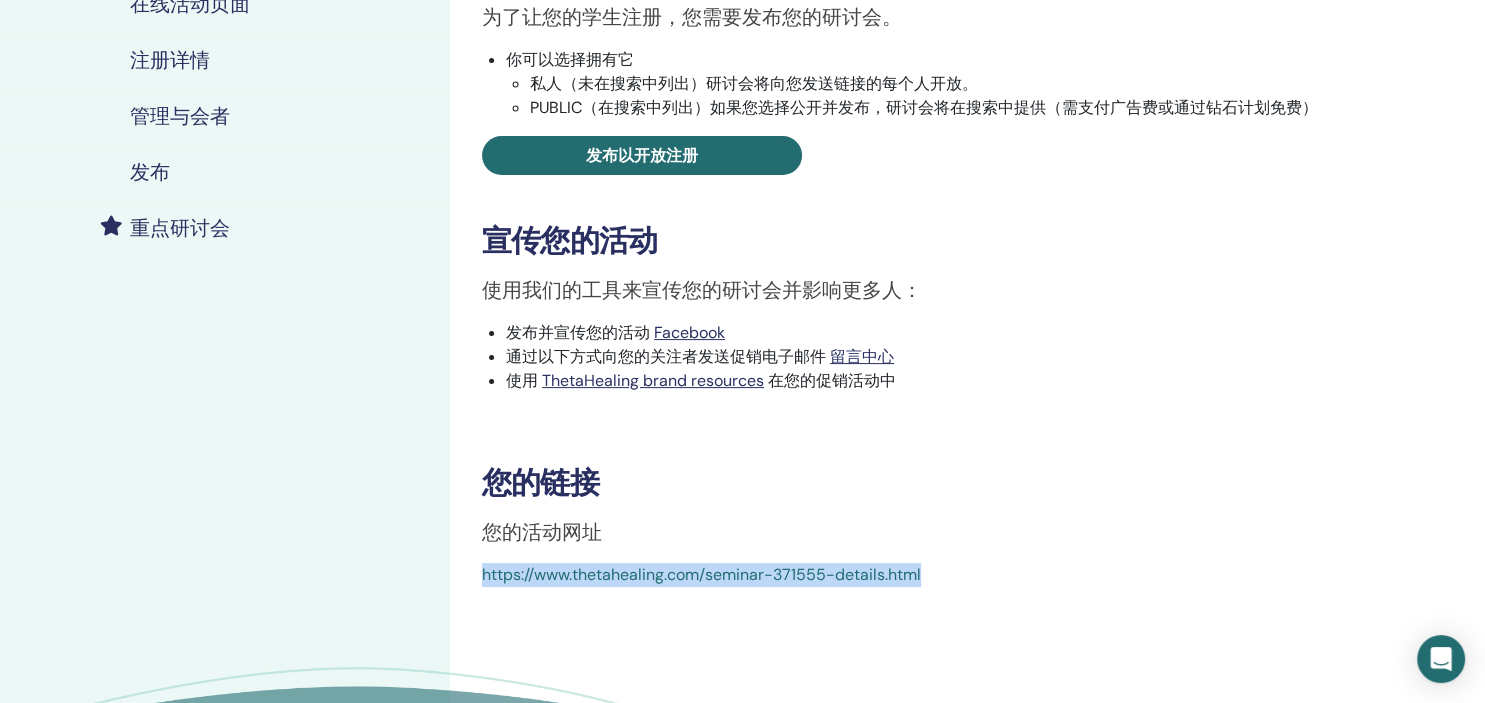 drag, startPoint x: 910, startPoint y: 587, endPoint x: 469, endPoint y: 604, distance: 441.32755 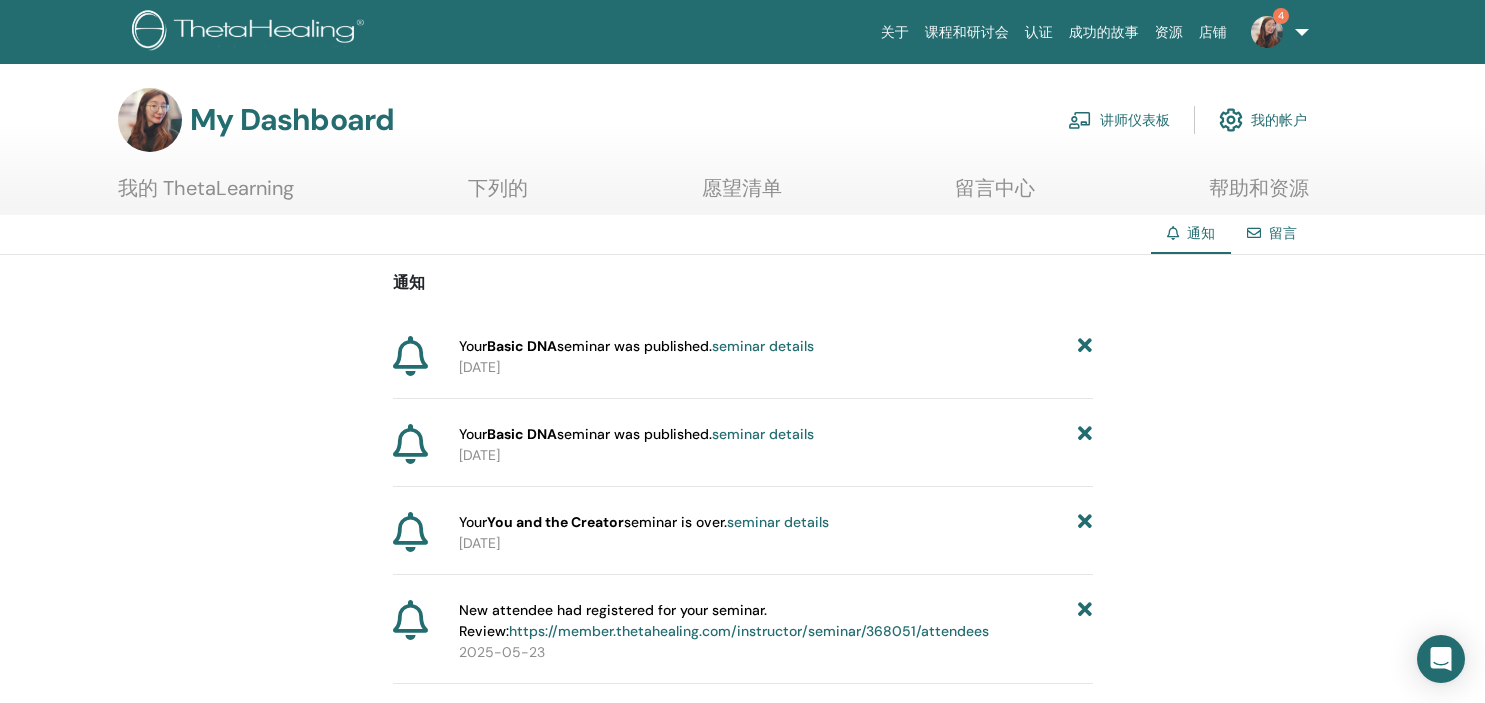 scroll, scrollTop: 0, scrollLeft: 0, axis: both 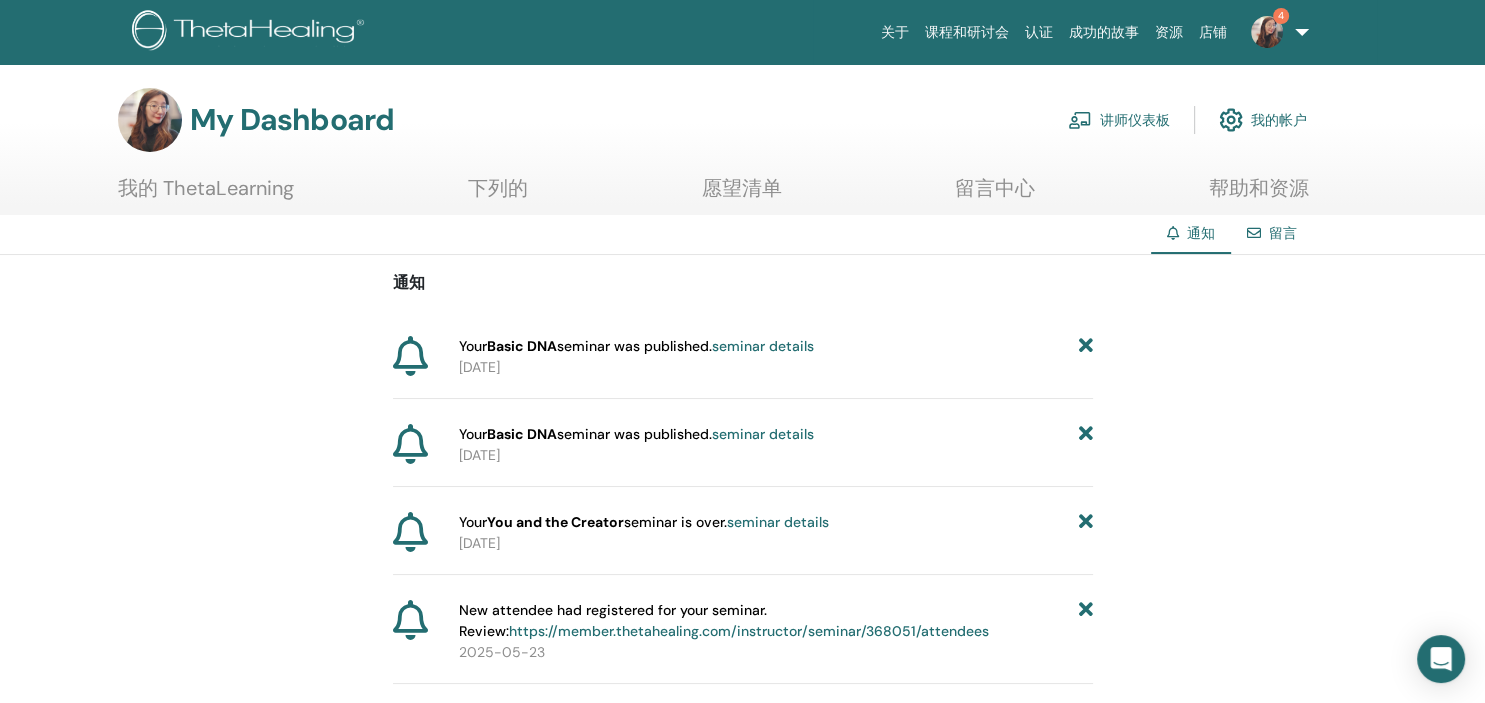 click at bounding box center (1267, 32) 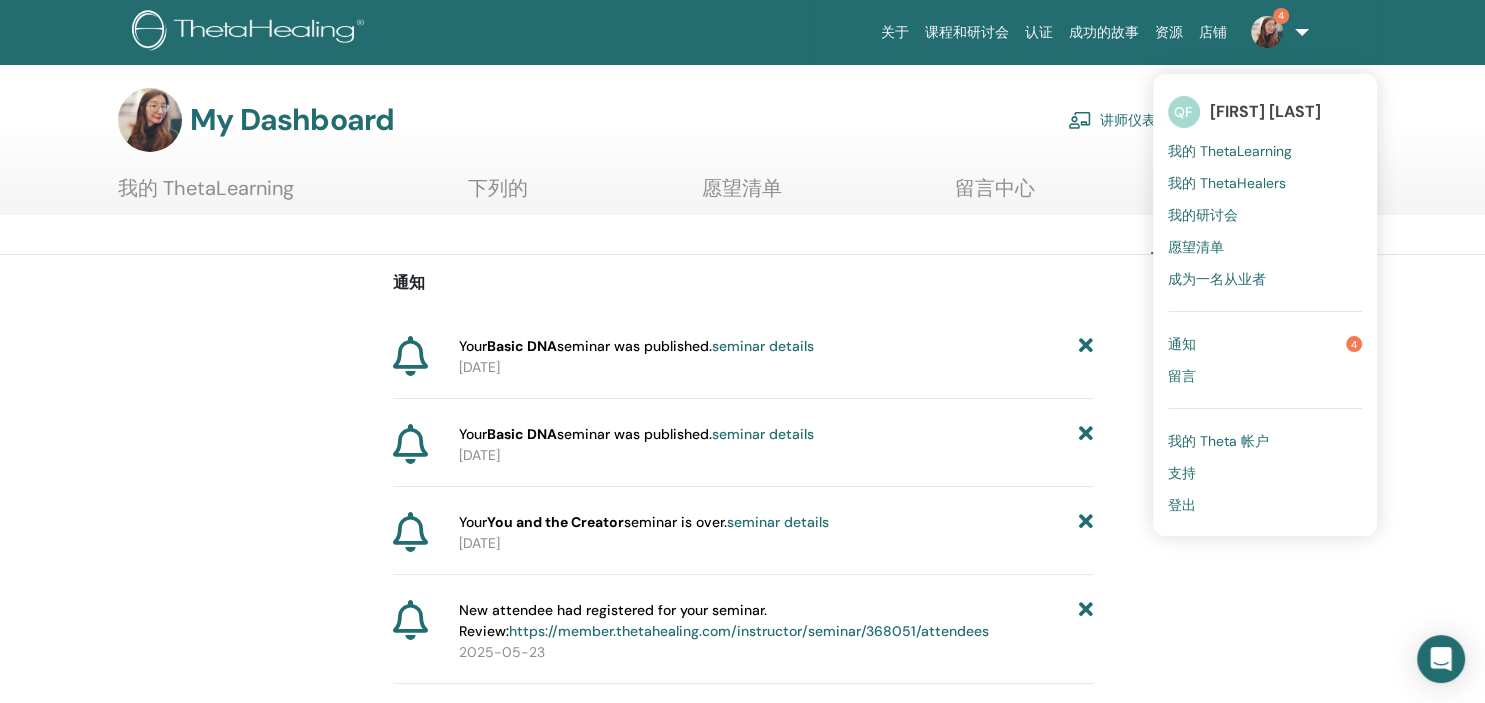 click on "登出" at bounding box center (1182, 505) 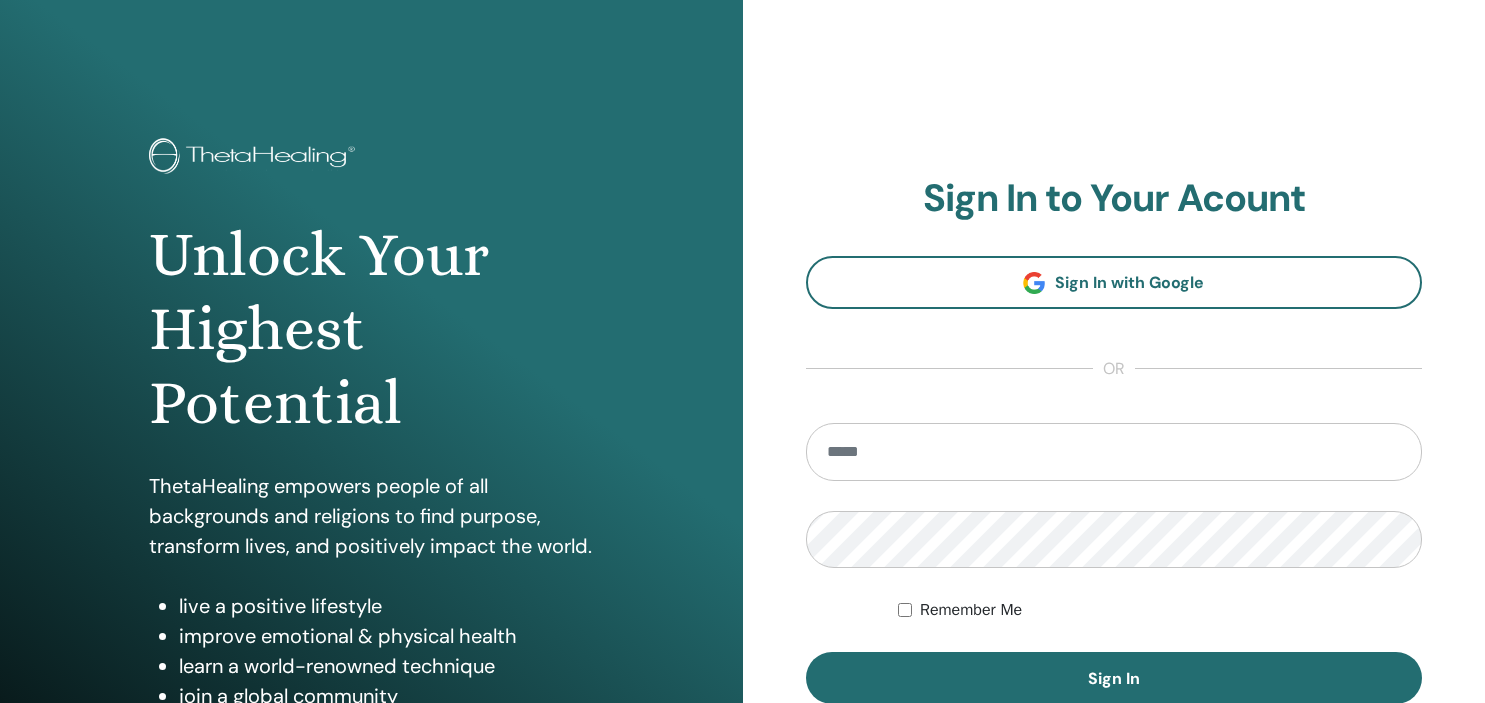 scroll, scrollTop: 0, scrollLeft: 0, axis: both 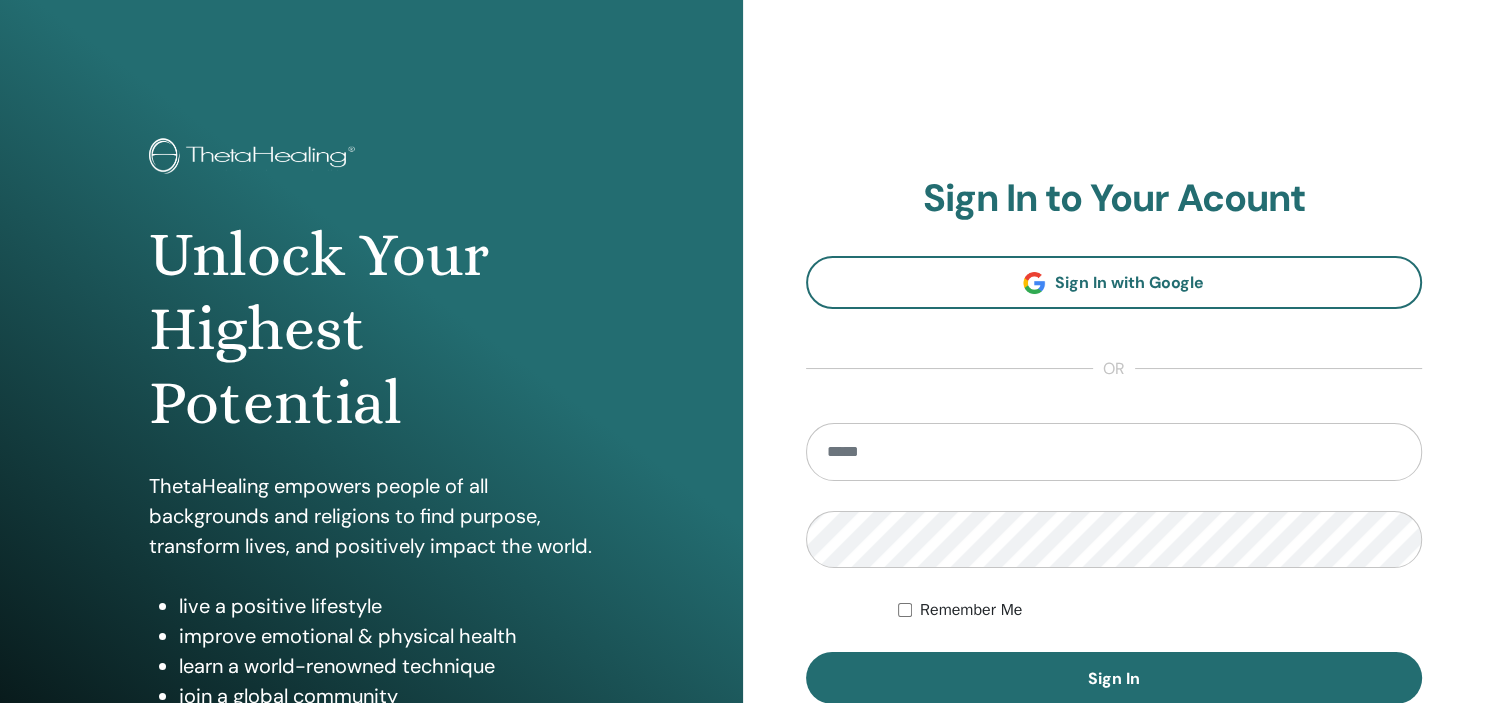 click on "**********" at bounding box center (1114, 480) 